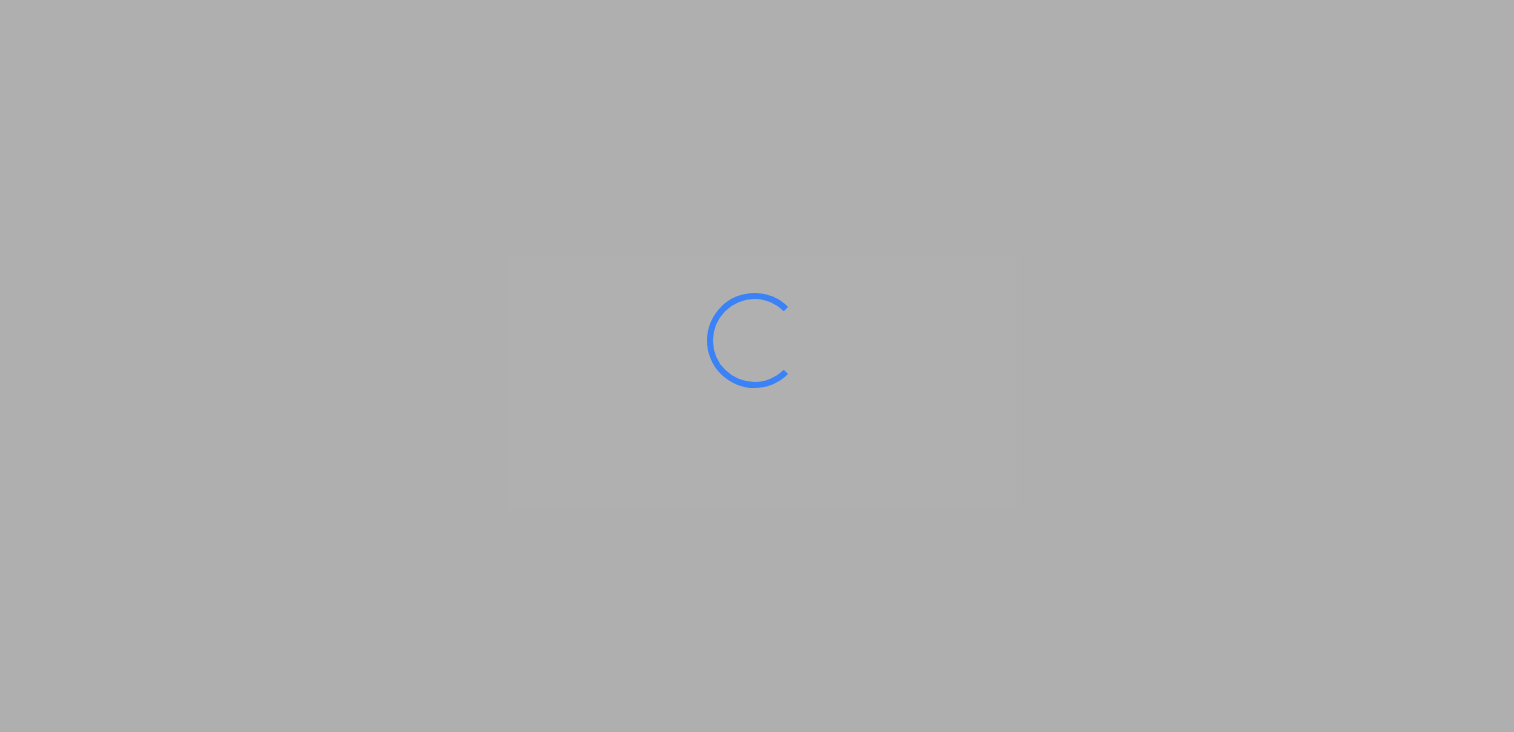 scroll, scrollTop: 0, scrollLeft: 0, axis: both 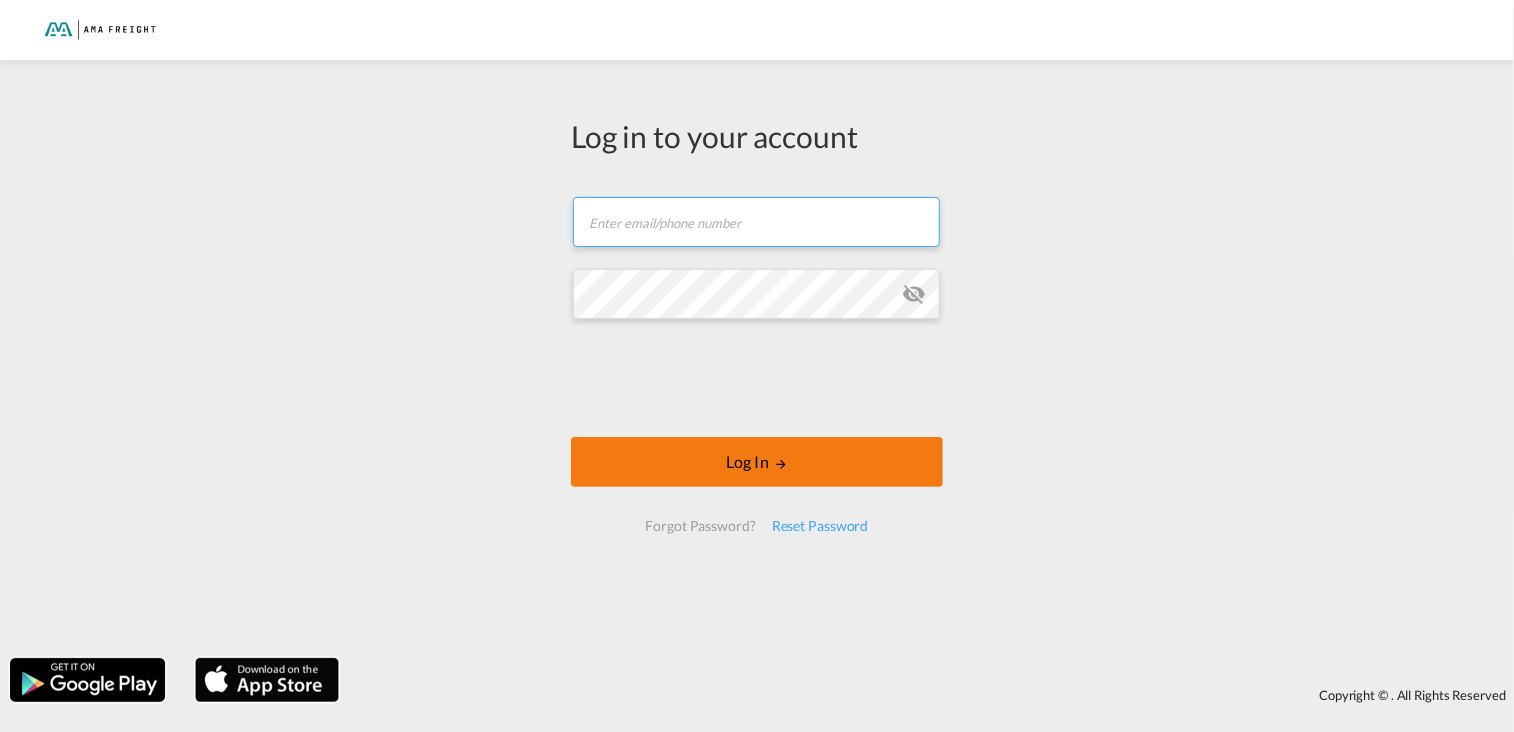 type on "[PERSON_NAME][EMAIL_ADDRESS][DOMAIN_NAME]" 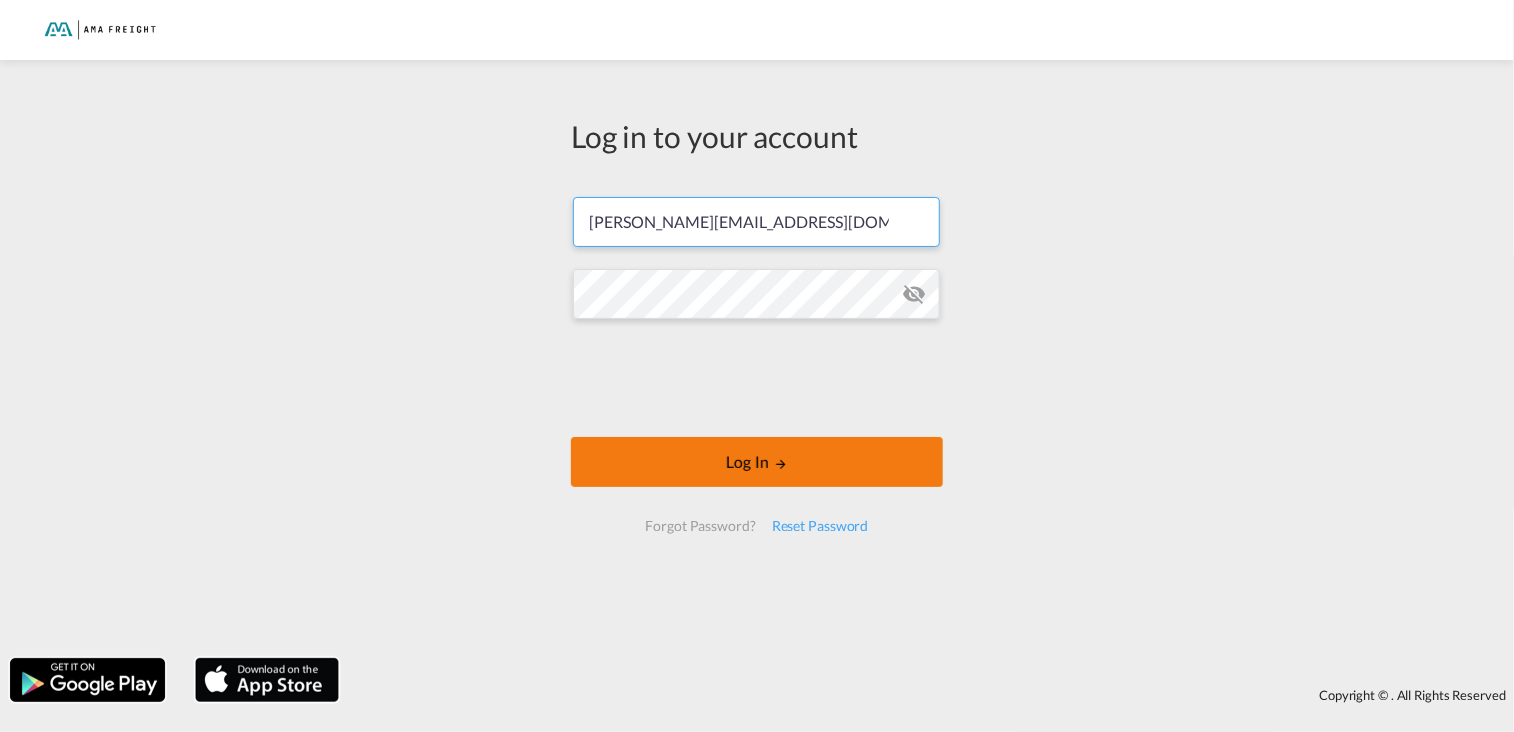 click on "Log In" at bounding box center [757, 462] 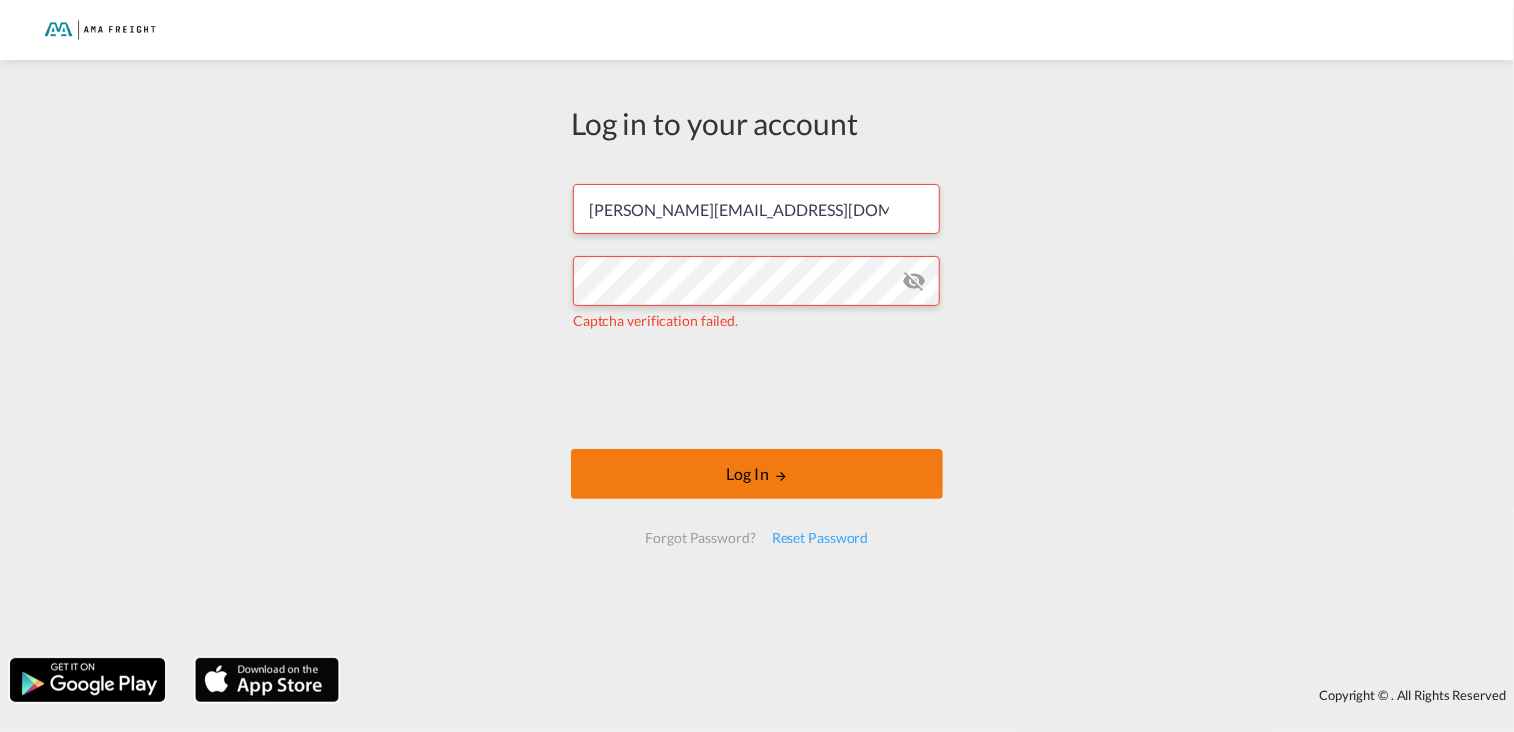 click on "Log In" at bounding box center (757, 474) 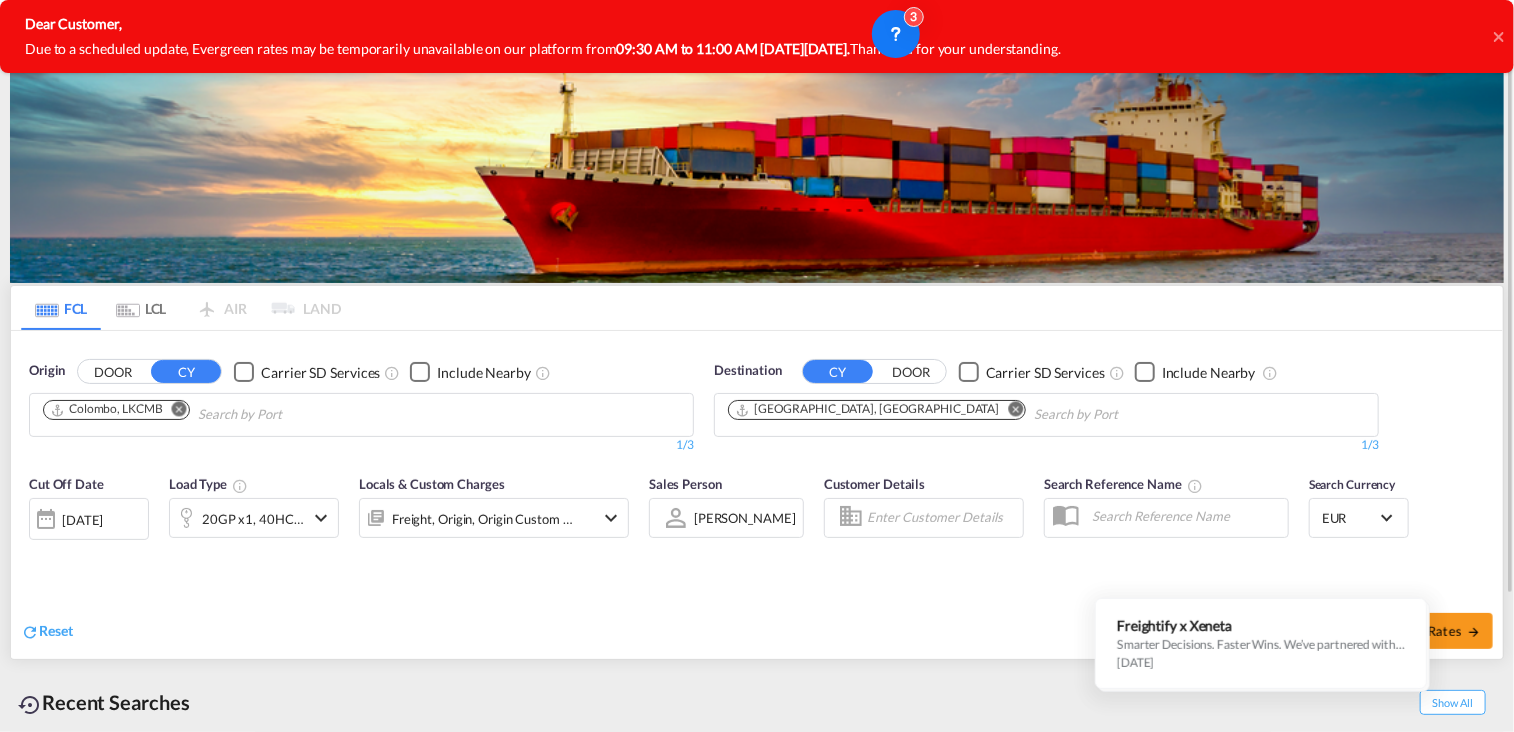 click on "Dear Customer," at bounding box center (543, 24) 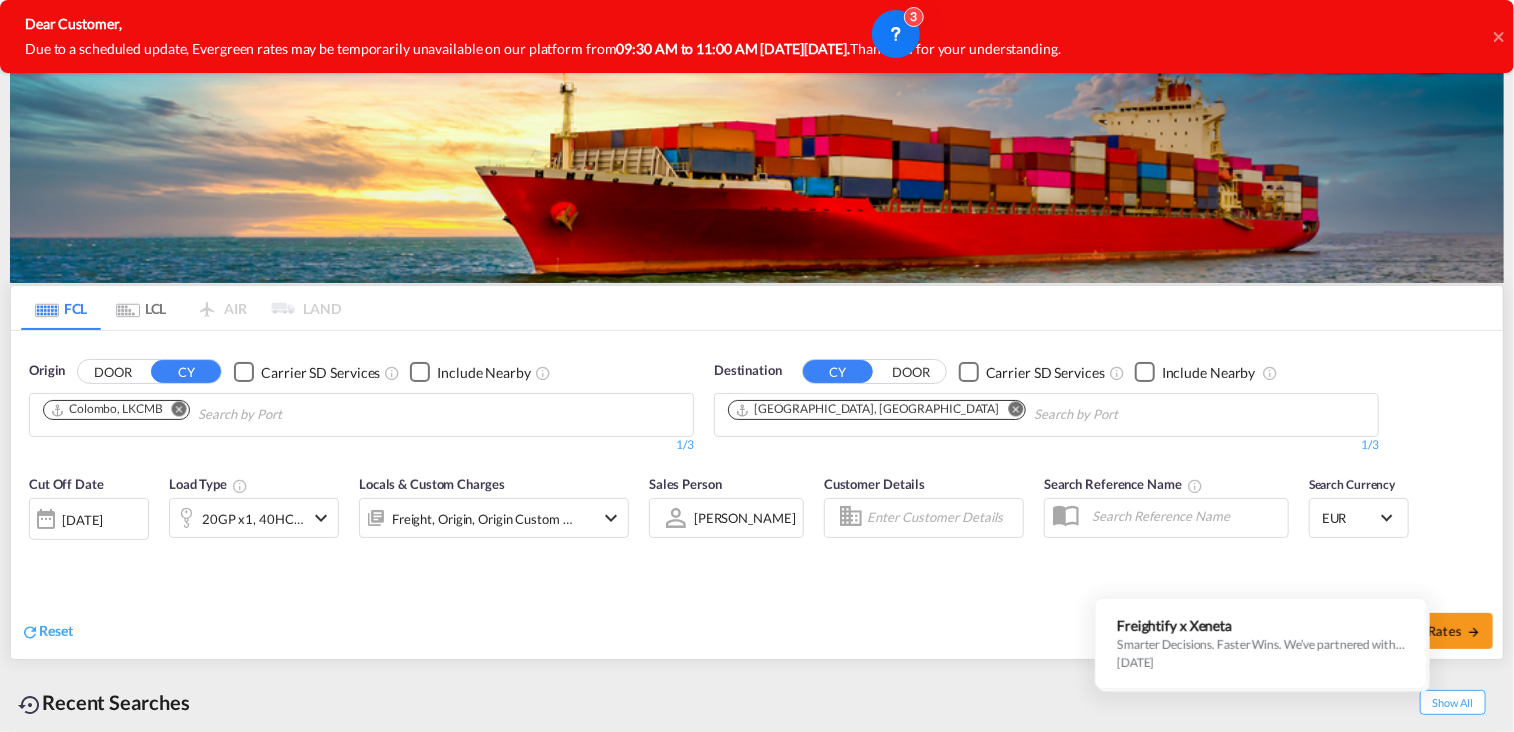 click 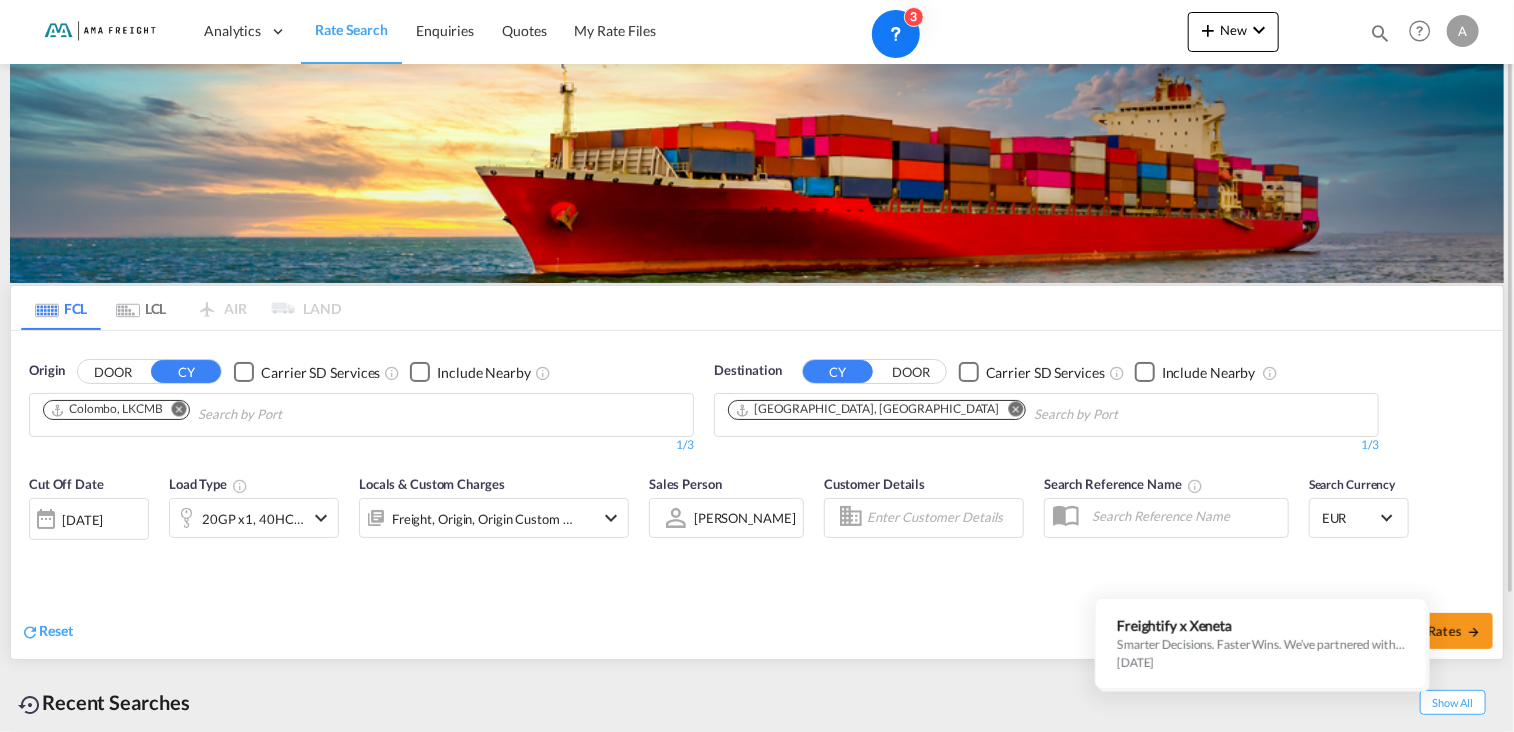 click on "Rate Search" at bounding box center [351, 29] 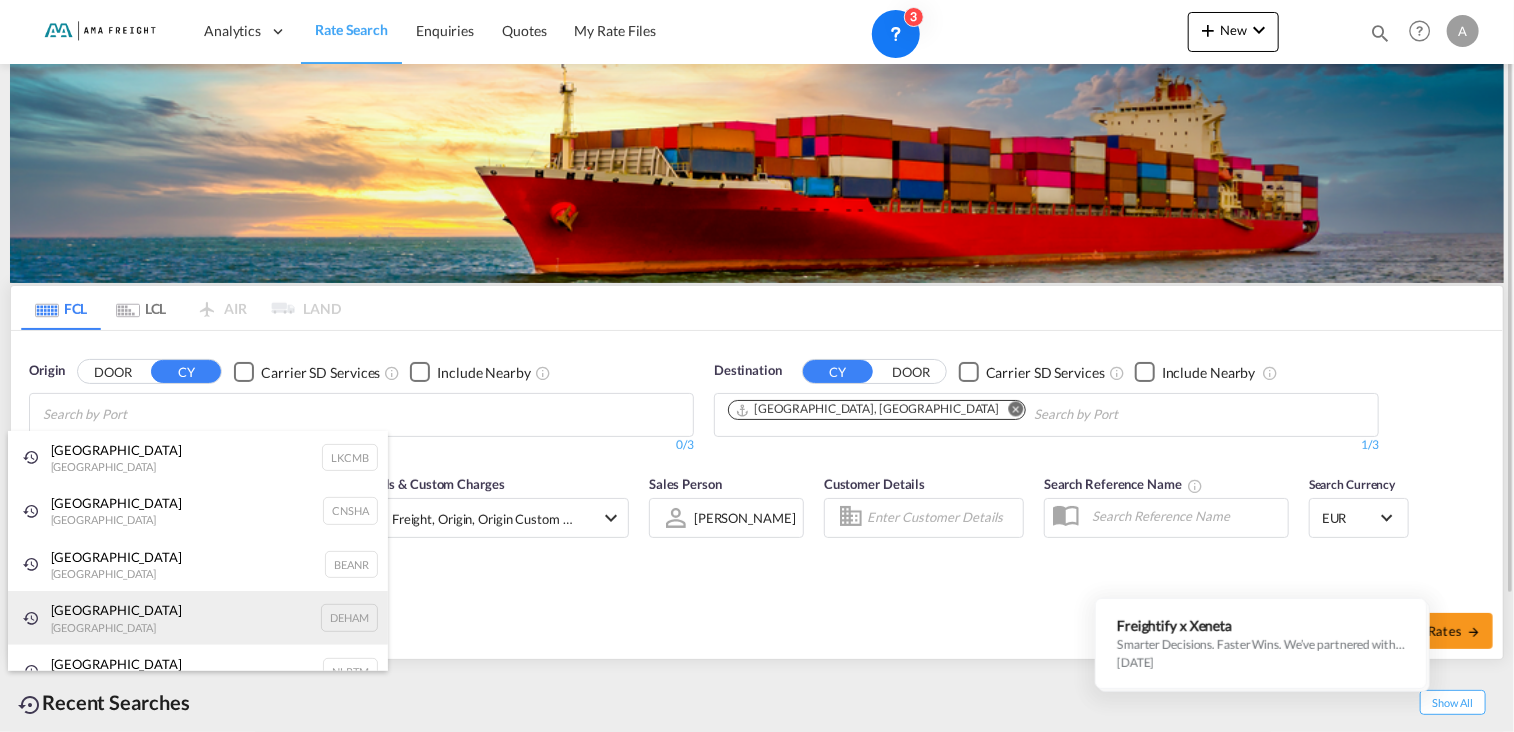 click on "[GEOGRAPHIC_DATA] [GEOGRAPHIC_DATA]
DEHAM" at bounding box center [198, 618] 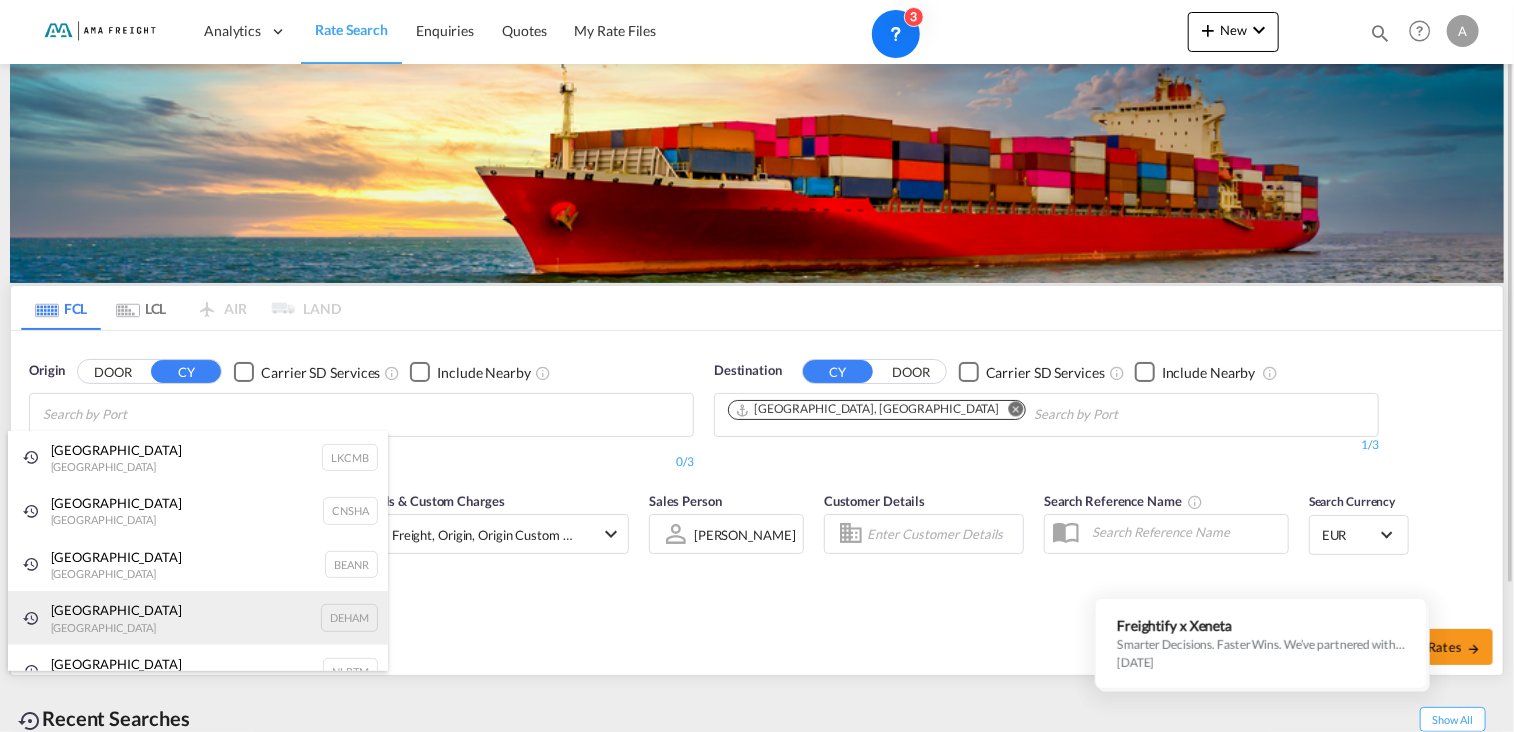 click on "[GEOGRAPHIC_DATA] [GEOGRAPHIC_DATA]
DEHAM" at bounding box center [198, 618] 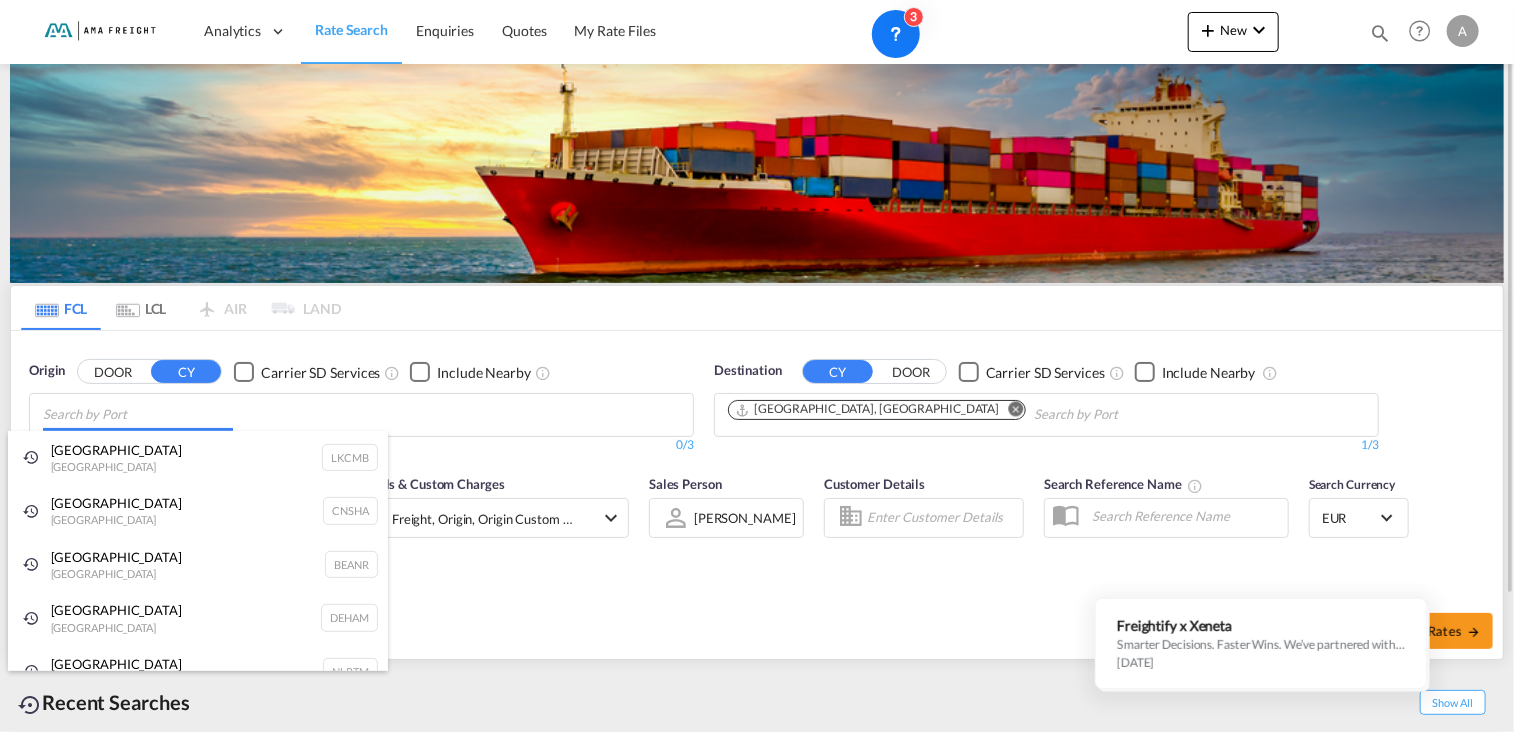 click on "Analytics
Reports
Rate Search
Enquiries
Quotes
My Rate Files
Analytics" at bounding box center (757, 366) 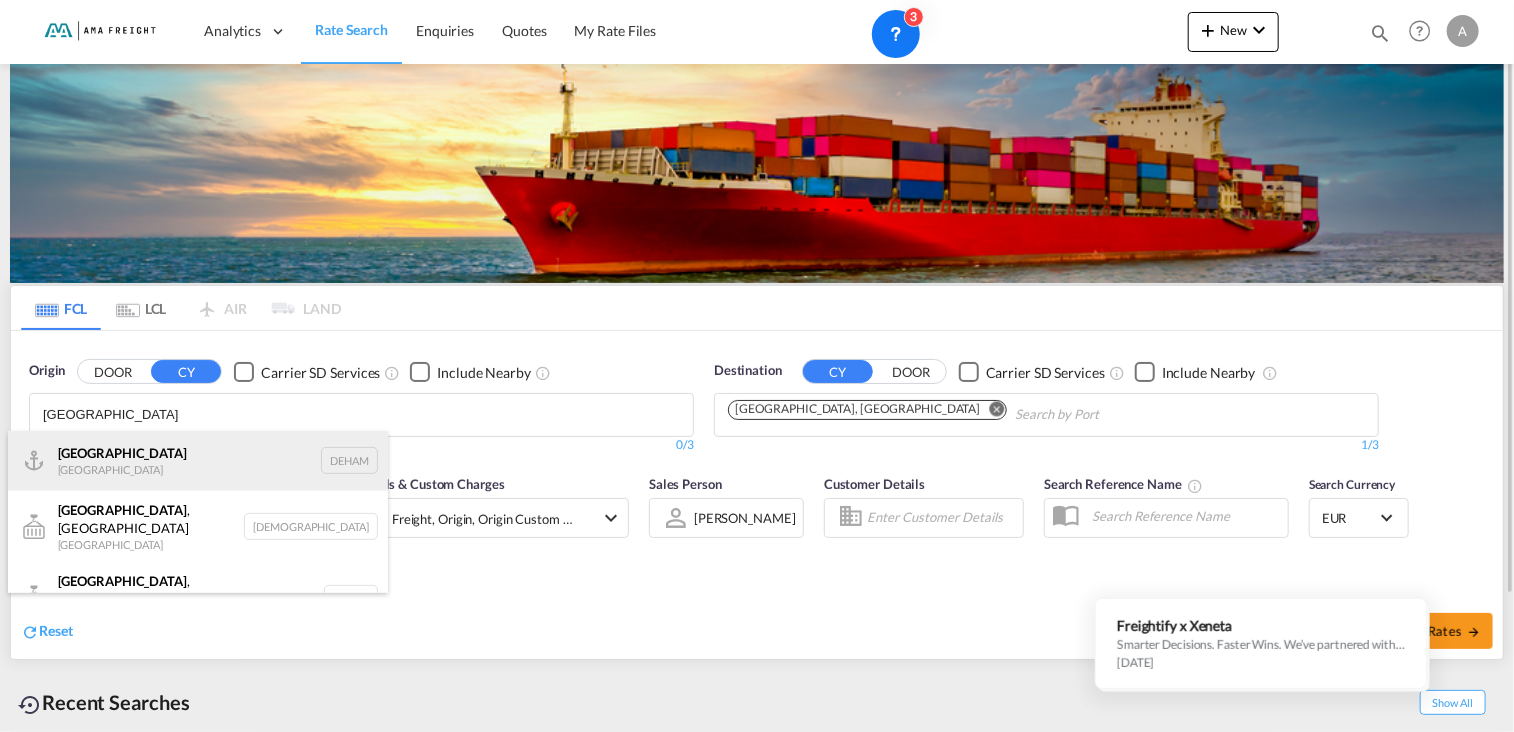 type on "[GEOGRAPHIC_DATA]" 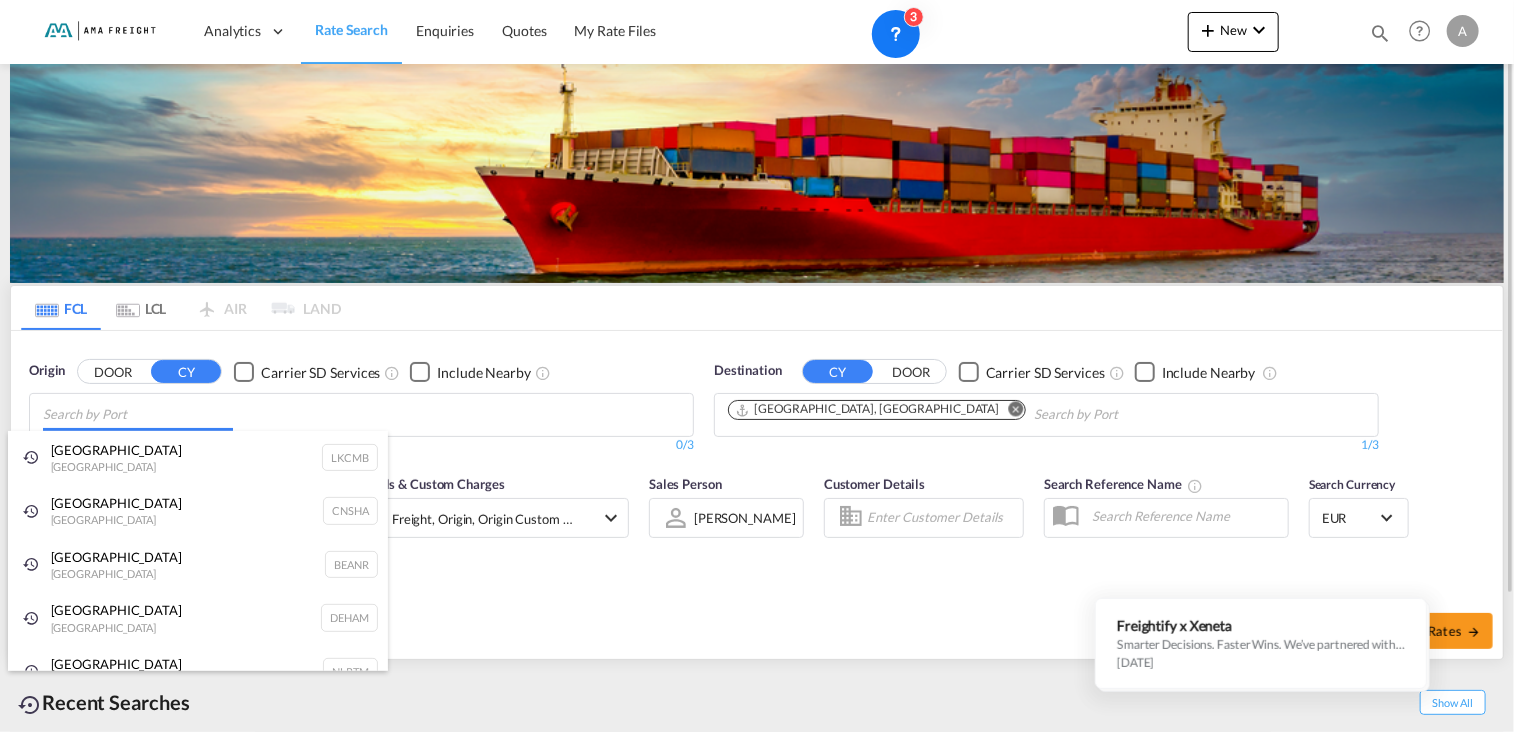 click on "Analytics
Reports
Rate Search
Enquiries
Quotes
My Rate Files
Analytics" at bounding box center (757, 366) 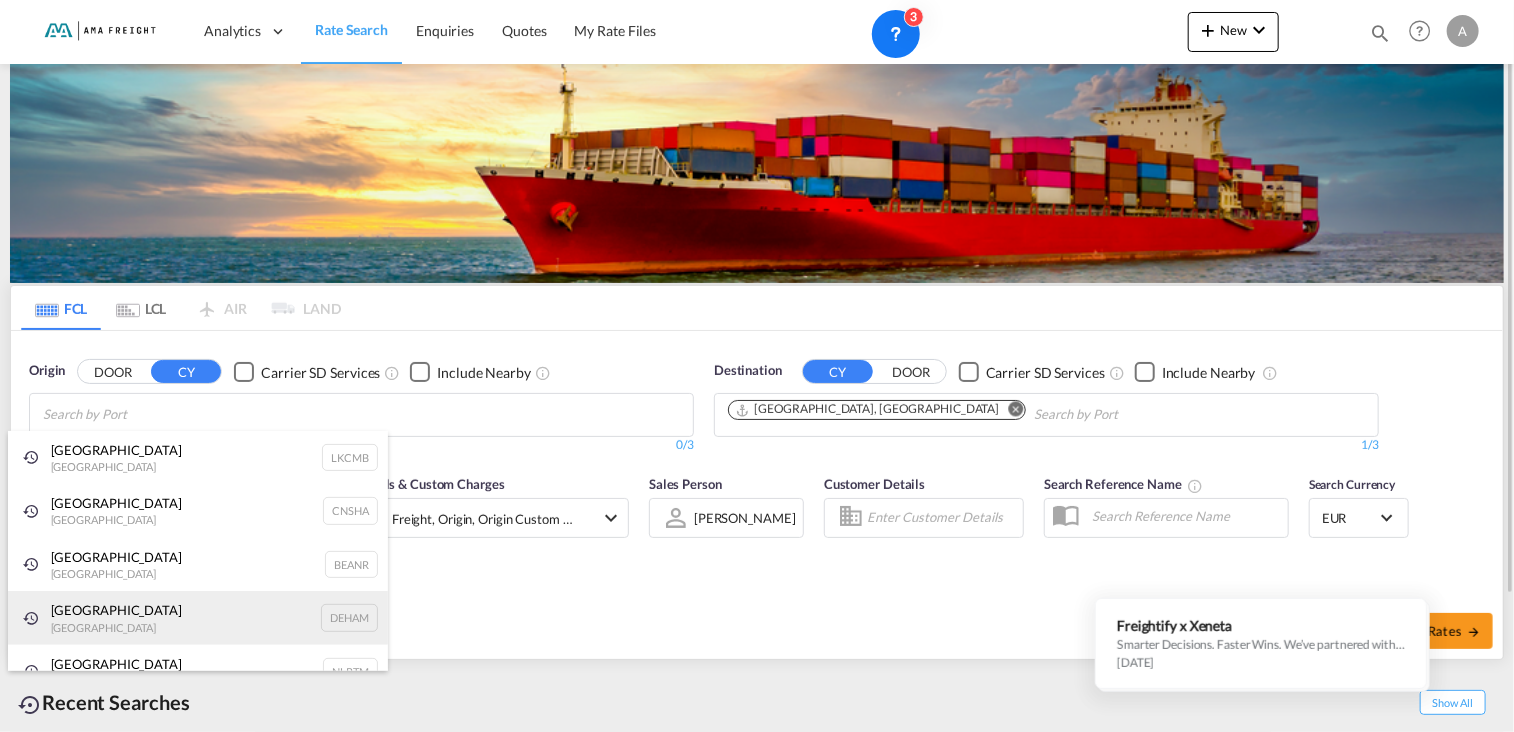 click on "[GEOGRAPHIC_DATA] [GEOGRAPHIC_DATA]
DEHAM" at bounding box center (198, 618) 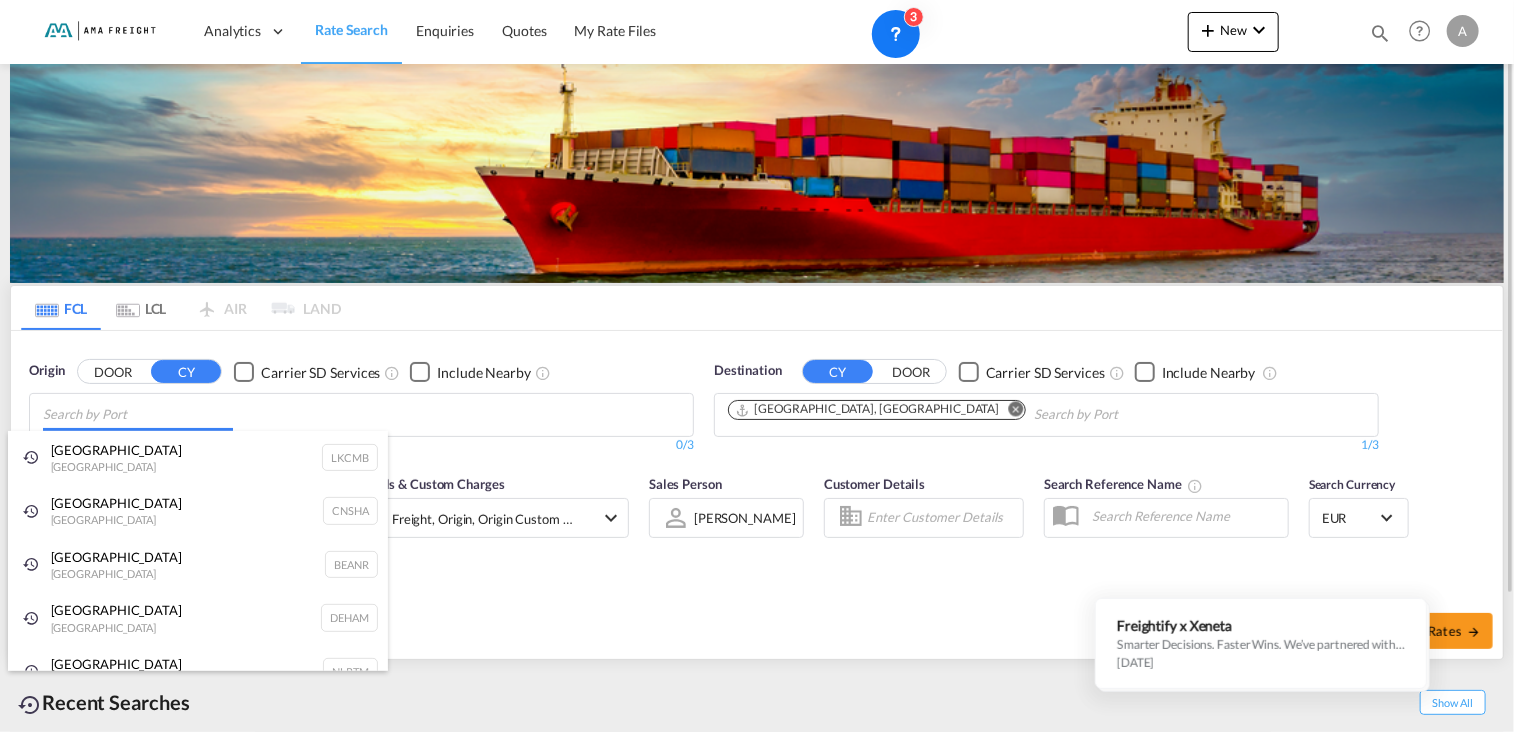 click on "Analytics
Reports
Rate Search
Enquiries
Quotes
My Rate Files
Analytics" at bounding box center (757, 366) 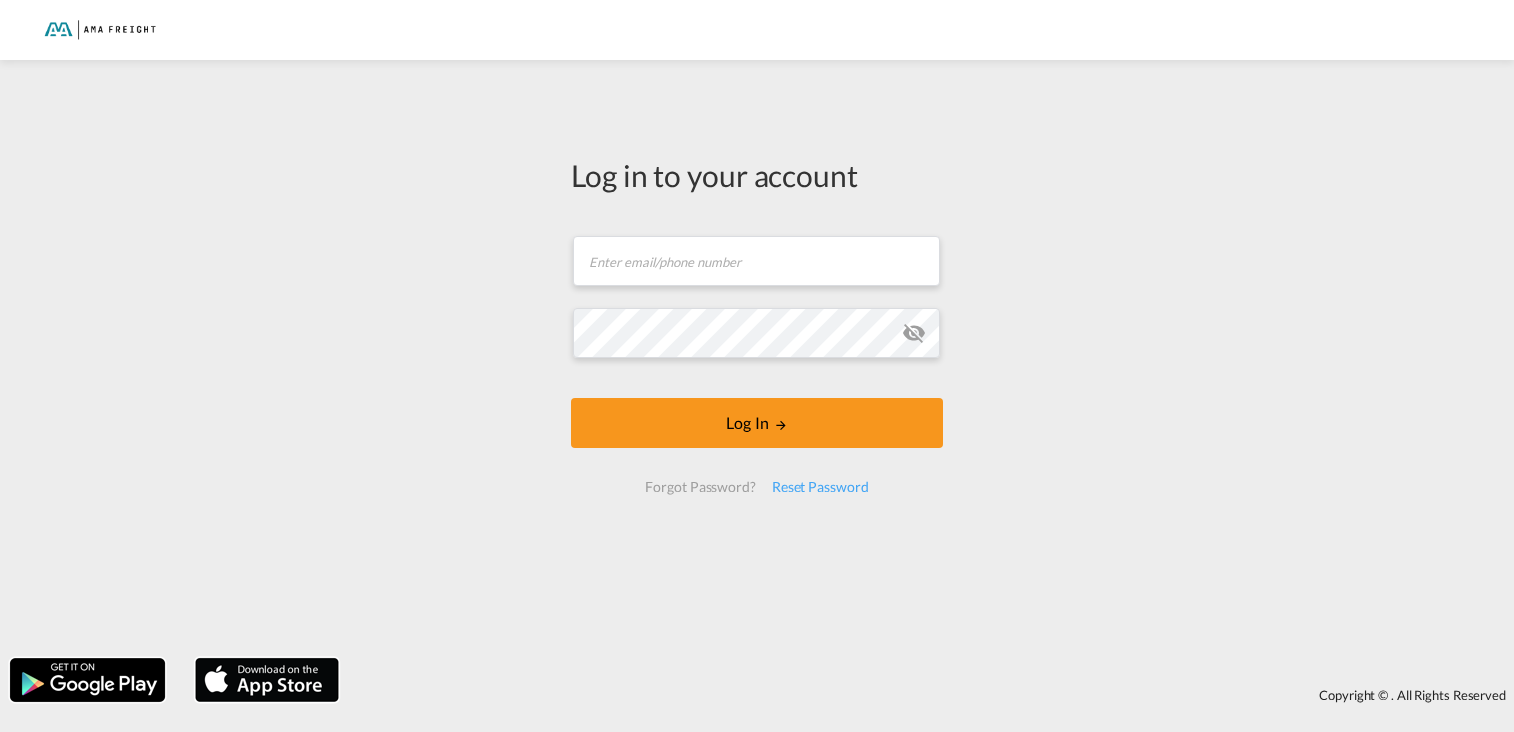 scroll, scrollTop: 0, scrollLeft: 0, axis: both 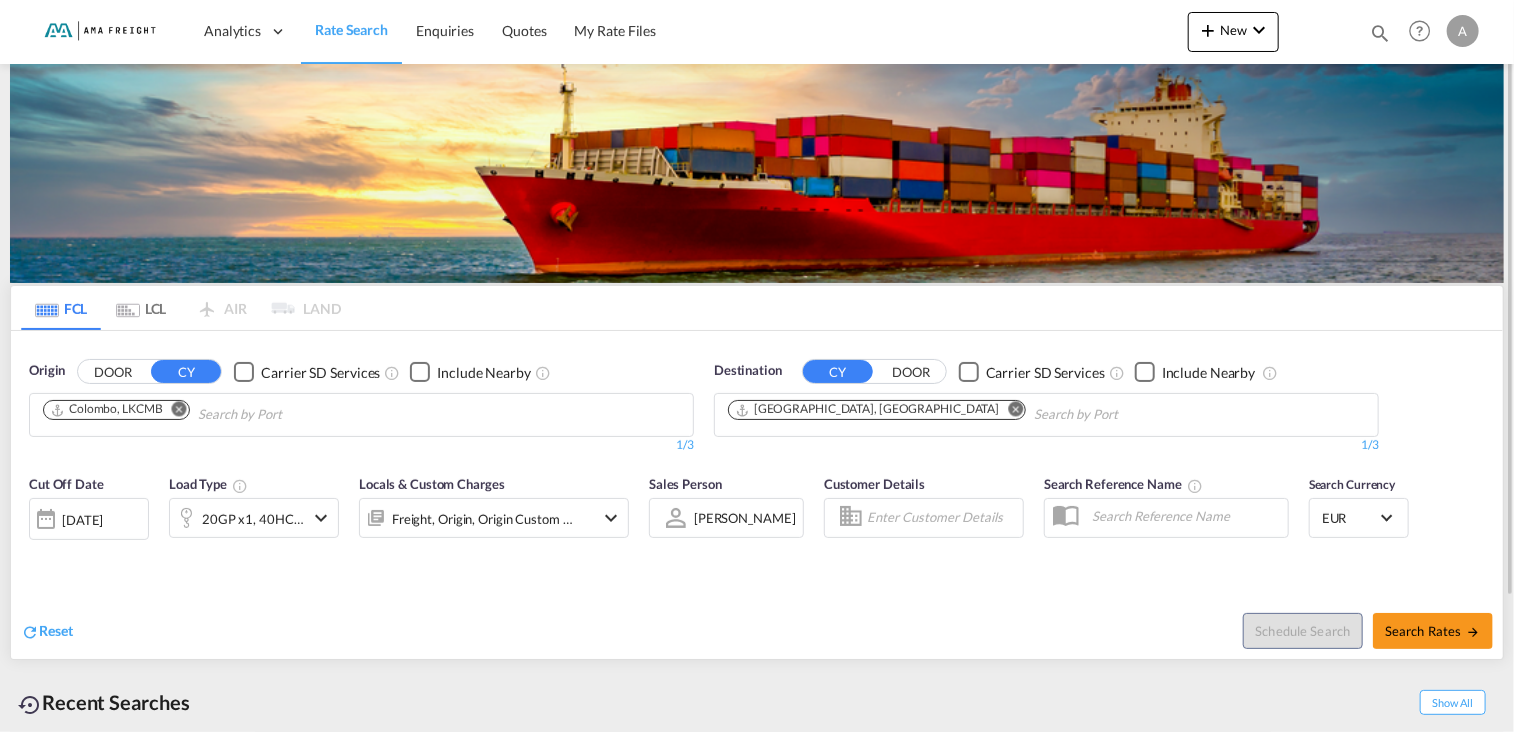 click at bounding box center (179, 409) 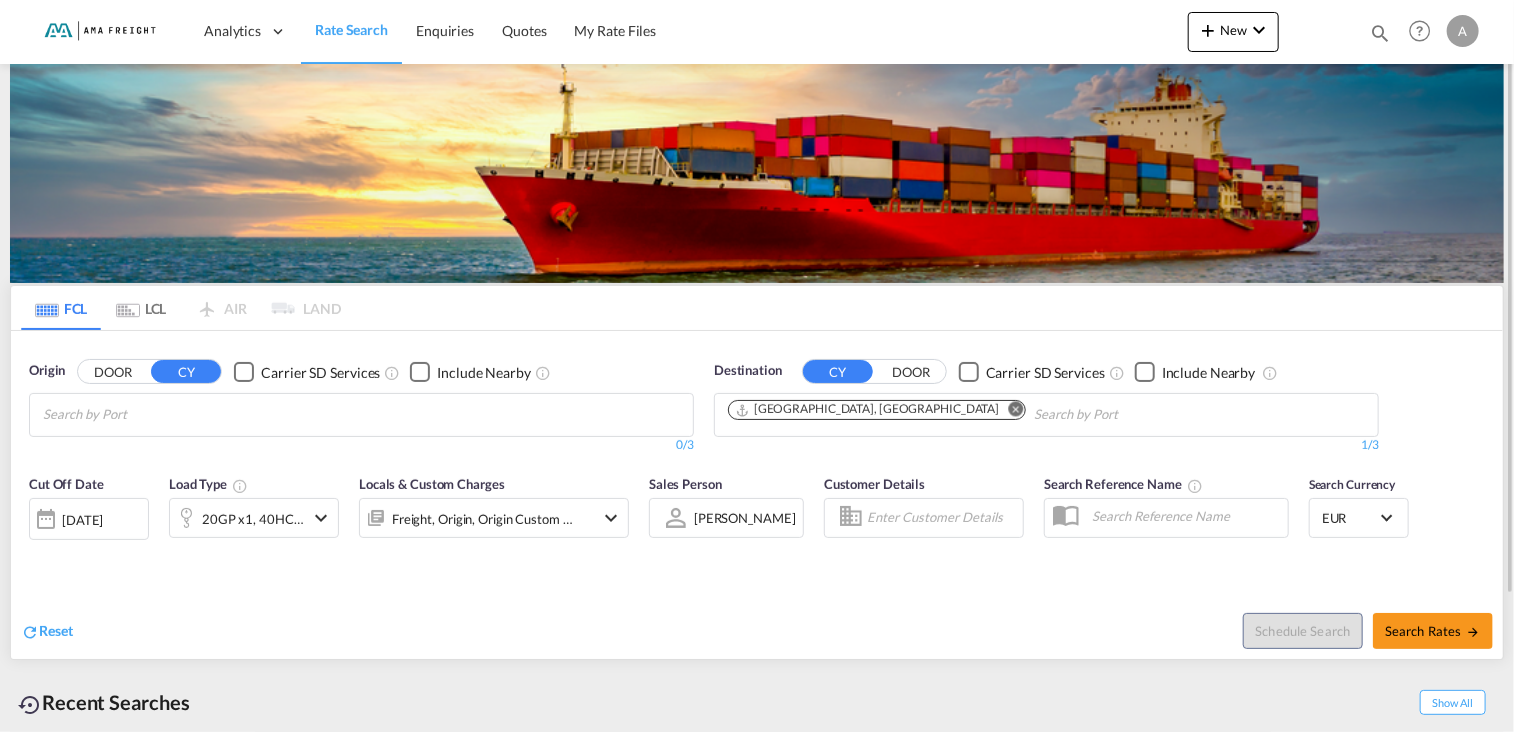 click at bounding box center (1016, 409) 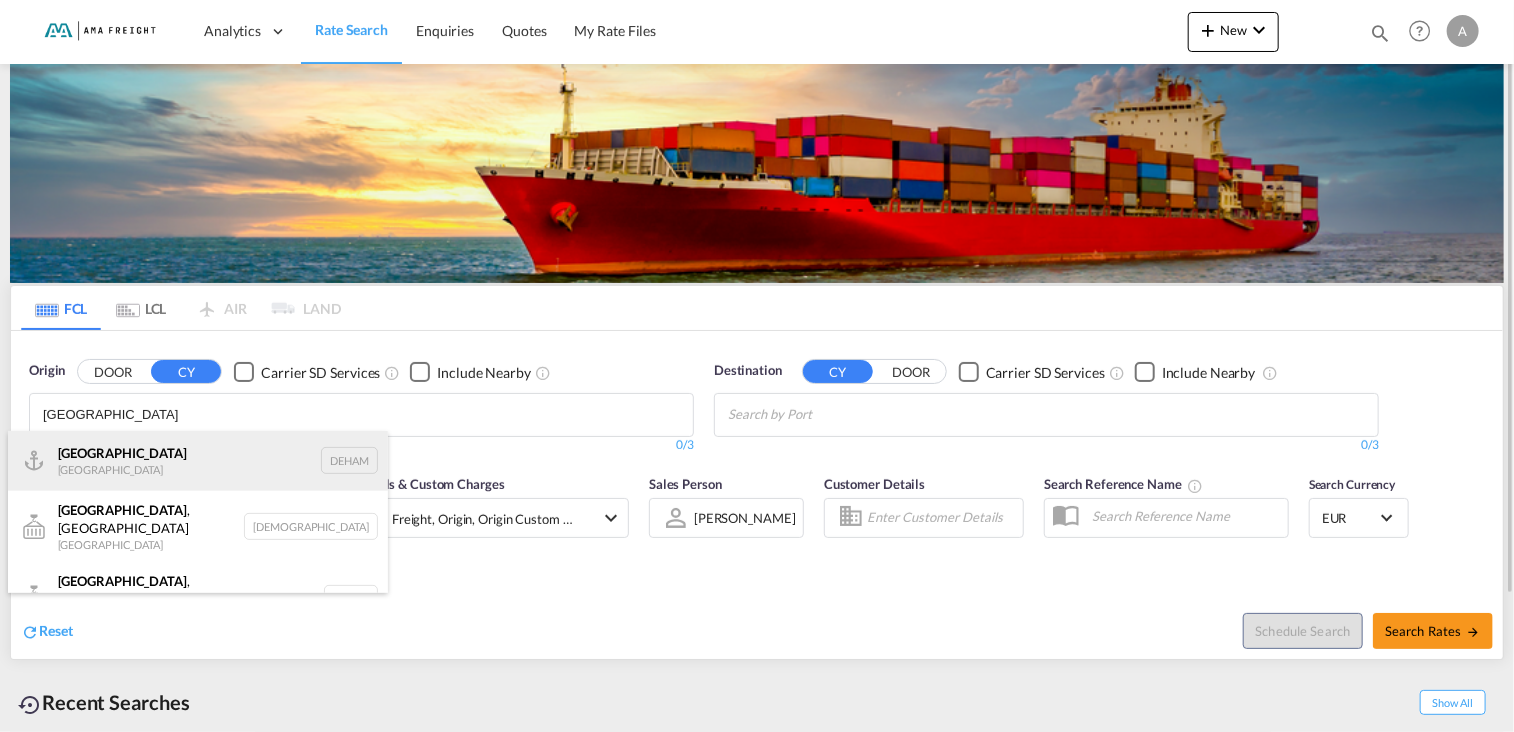 type on "[GEOGRAPHIC_DATA]" 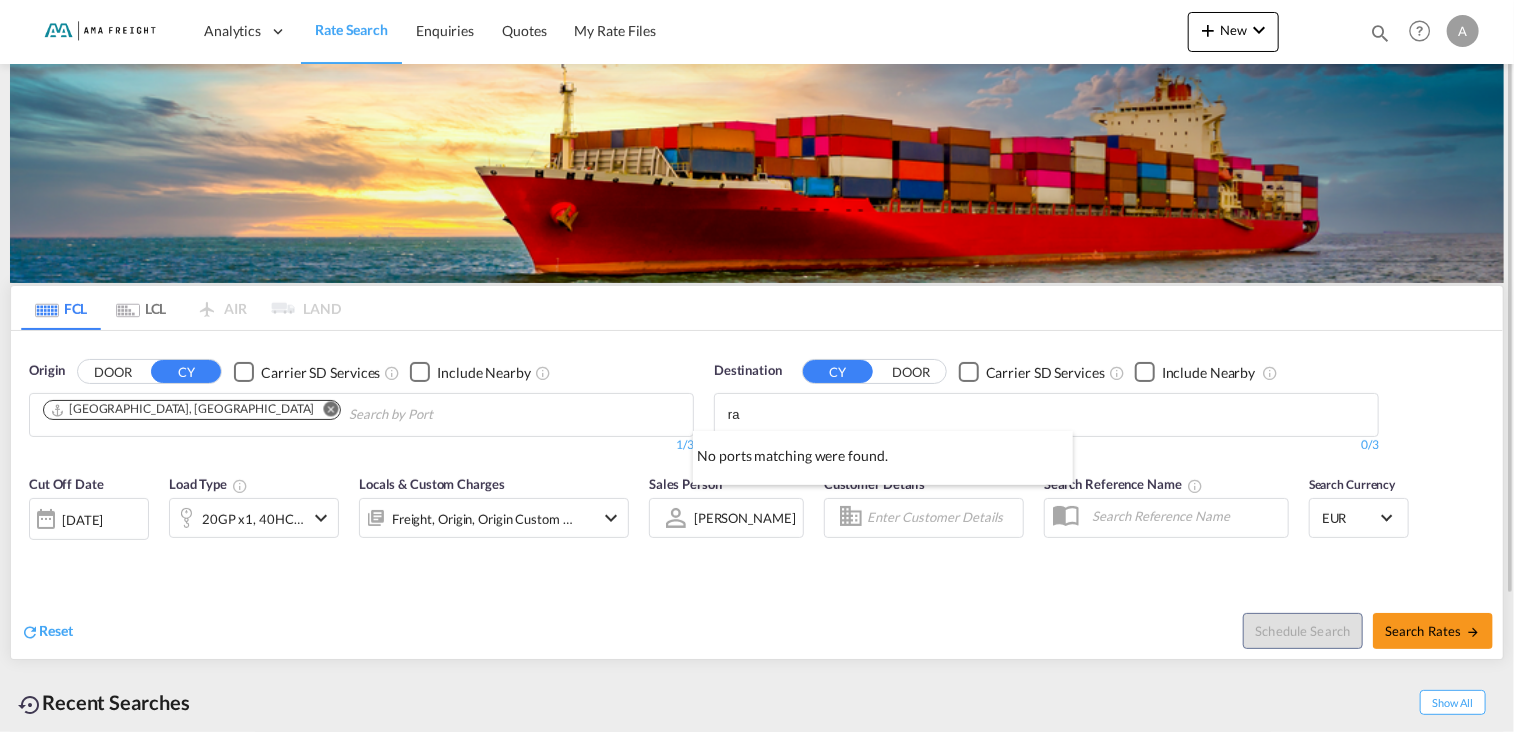 type on "r" 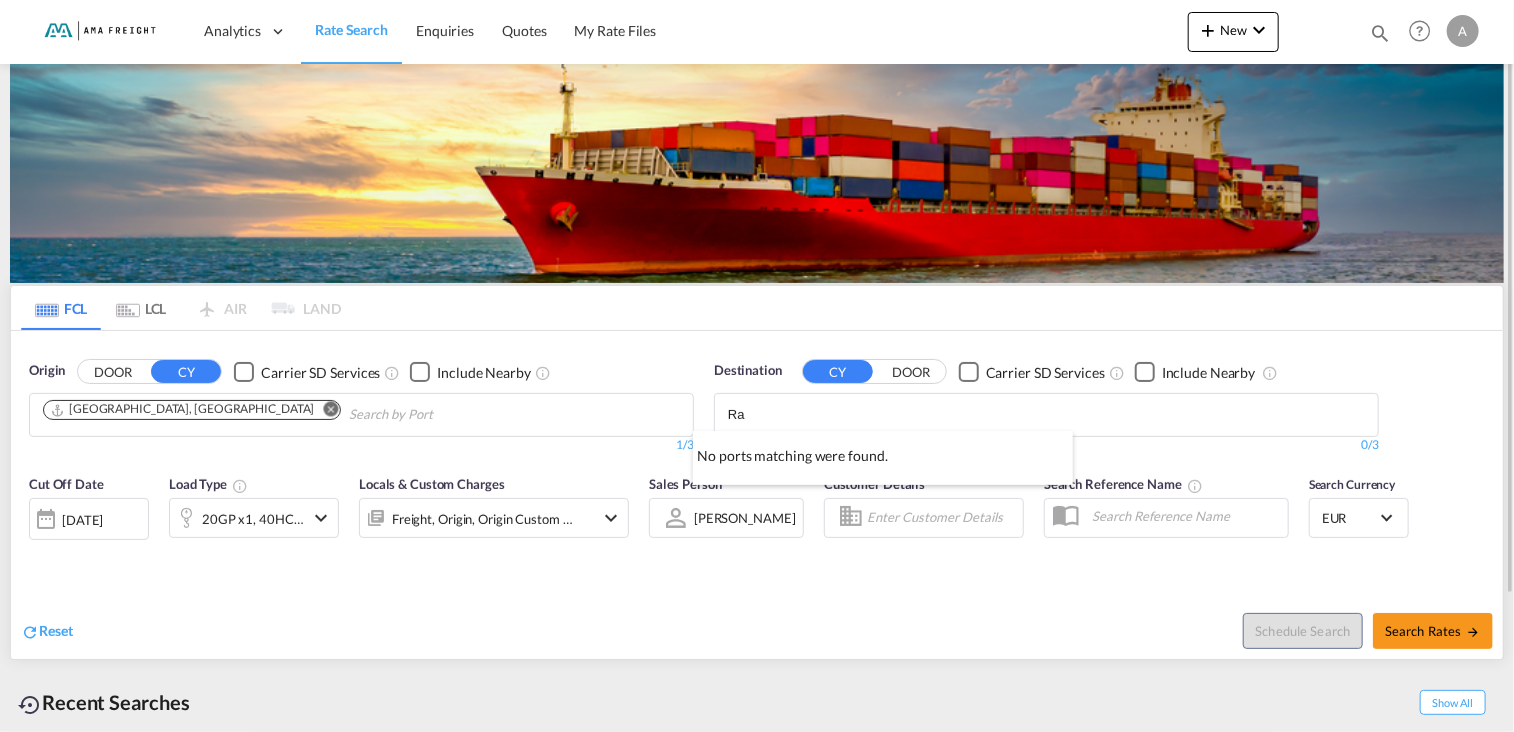 type on "R" 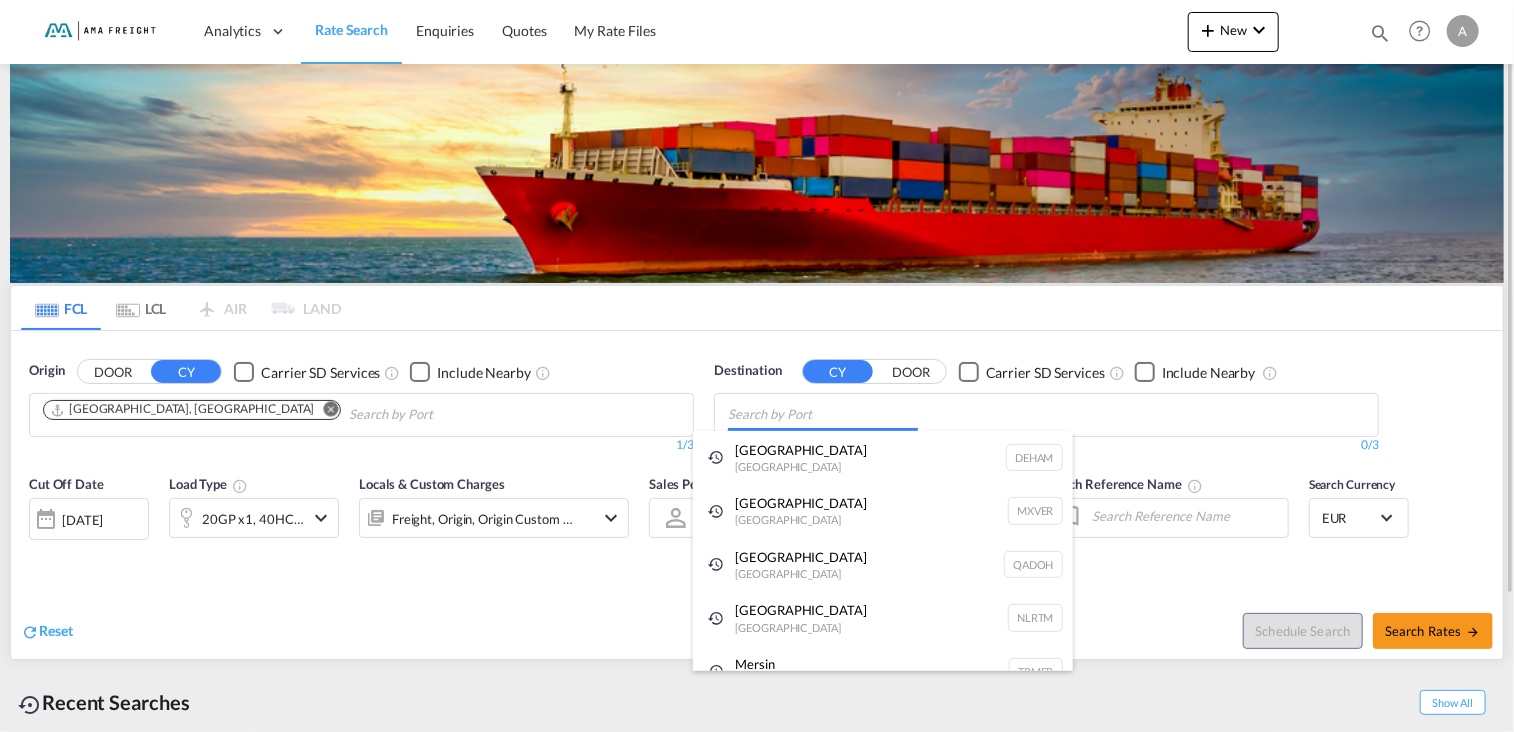 click on "Analytics
Reports
Rate Search
Enquiries
Quotes
My Rate Files
Analytics" at bounding box center (757, 366) 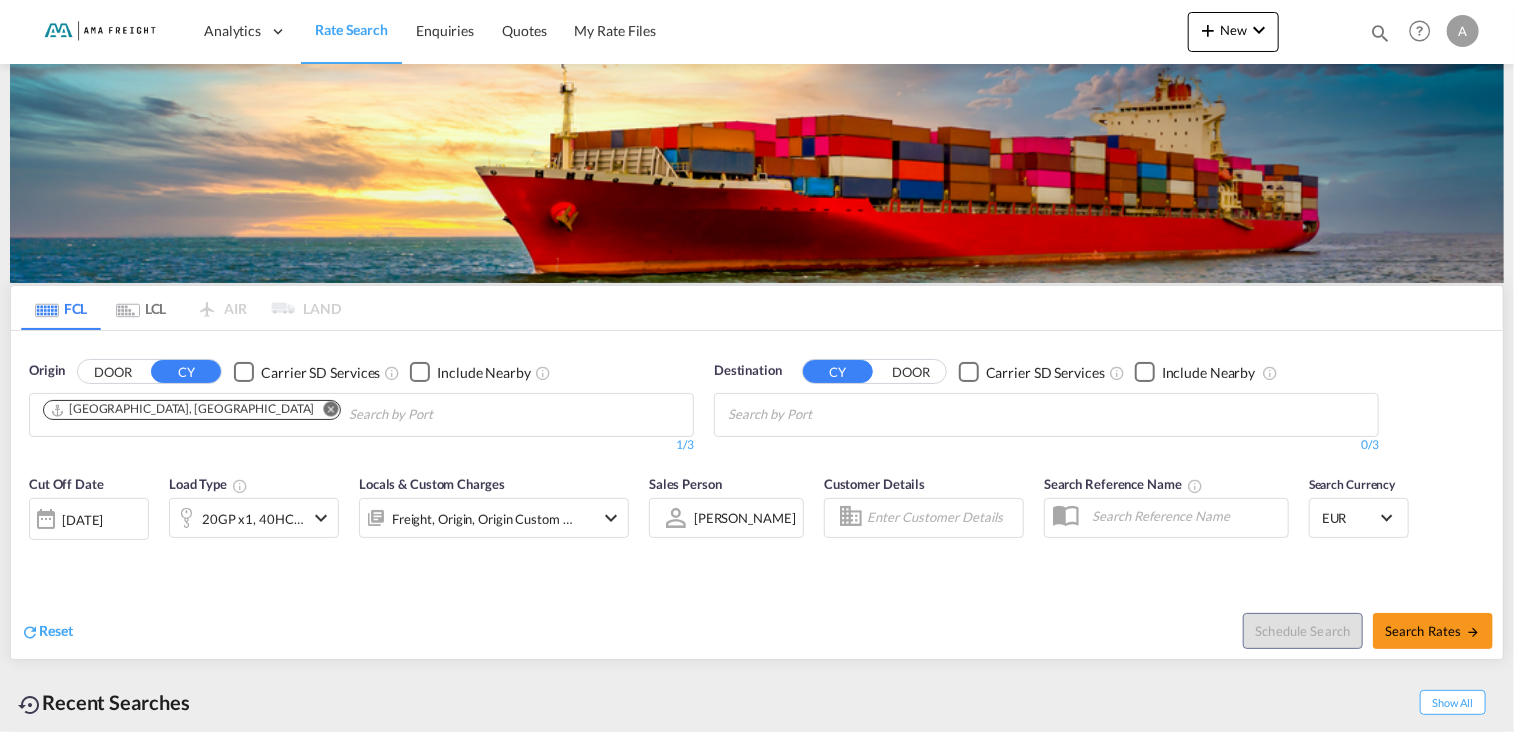 click on "DOOR" at bounding box center (911, 372) 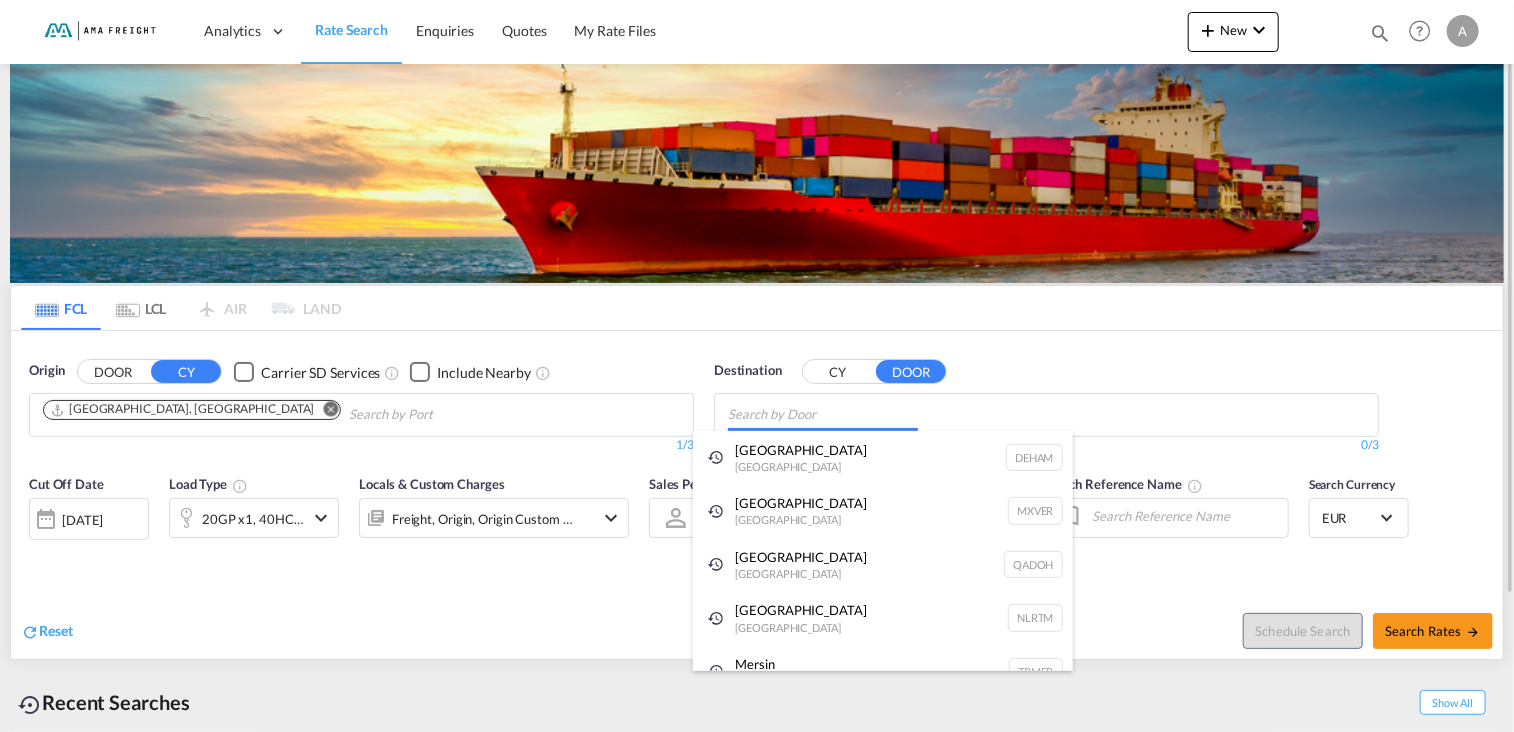 click on "Analytics
Reports
Rate Search
Enquiries
Quotes
My Rate Files
Analytics" at bounding box center [757, 366] 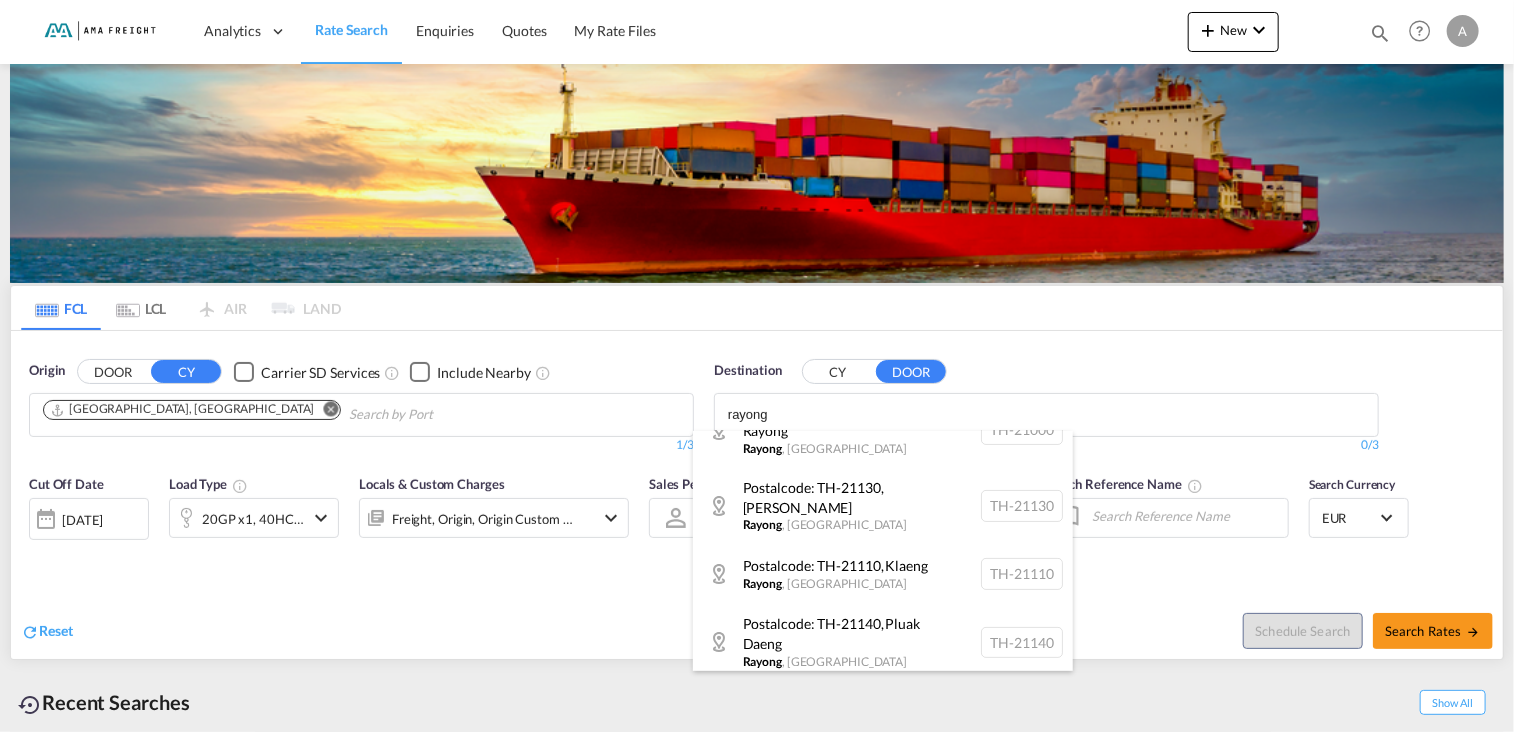 scroll, scrollTop: 260, scrollLeft: 0, axis: vertical 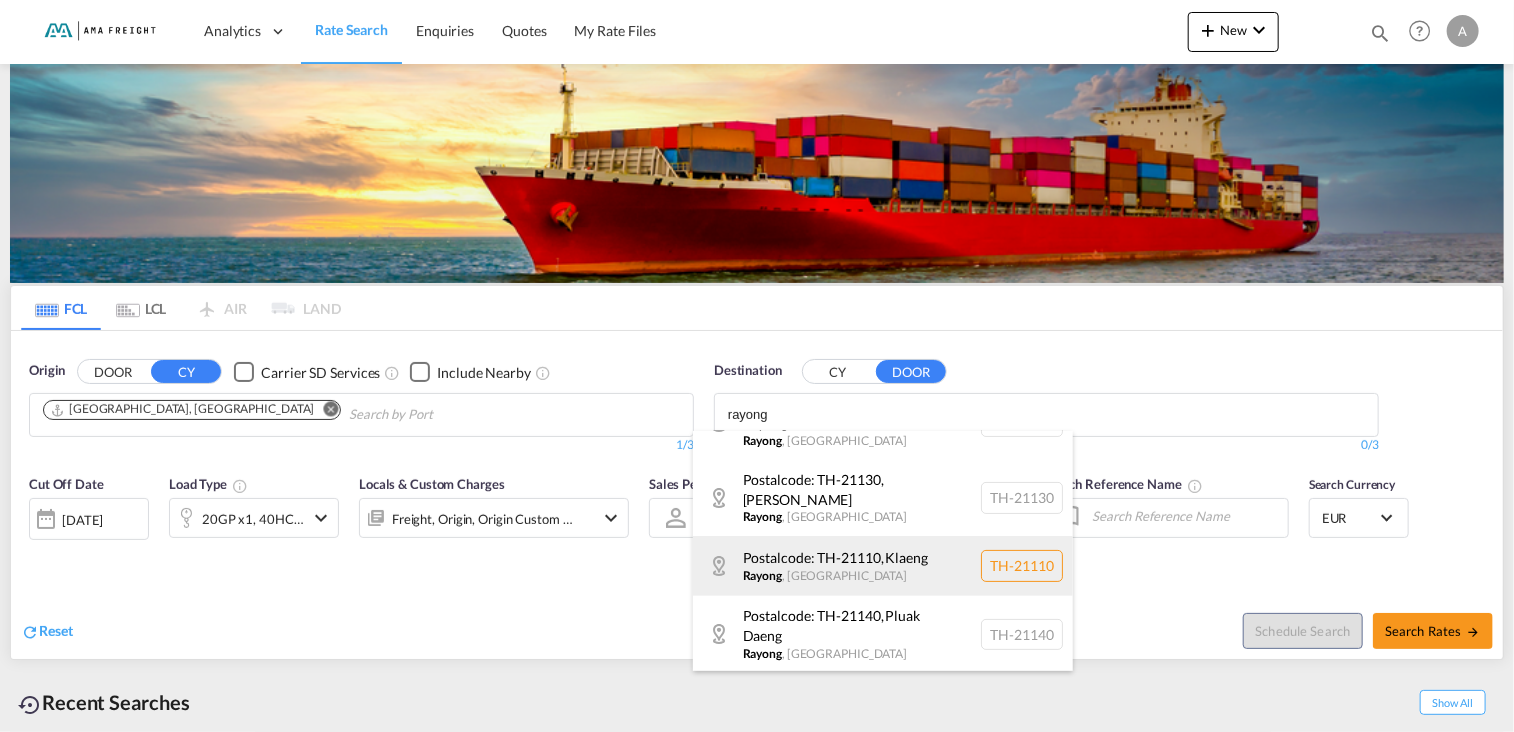type on "rayong" 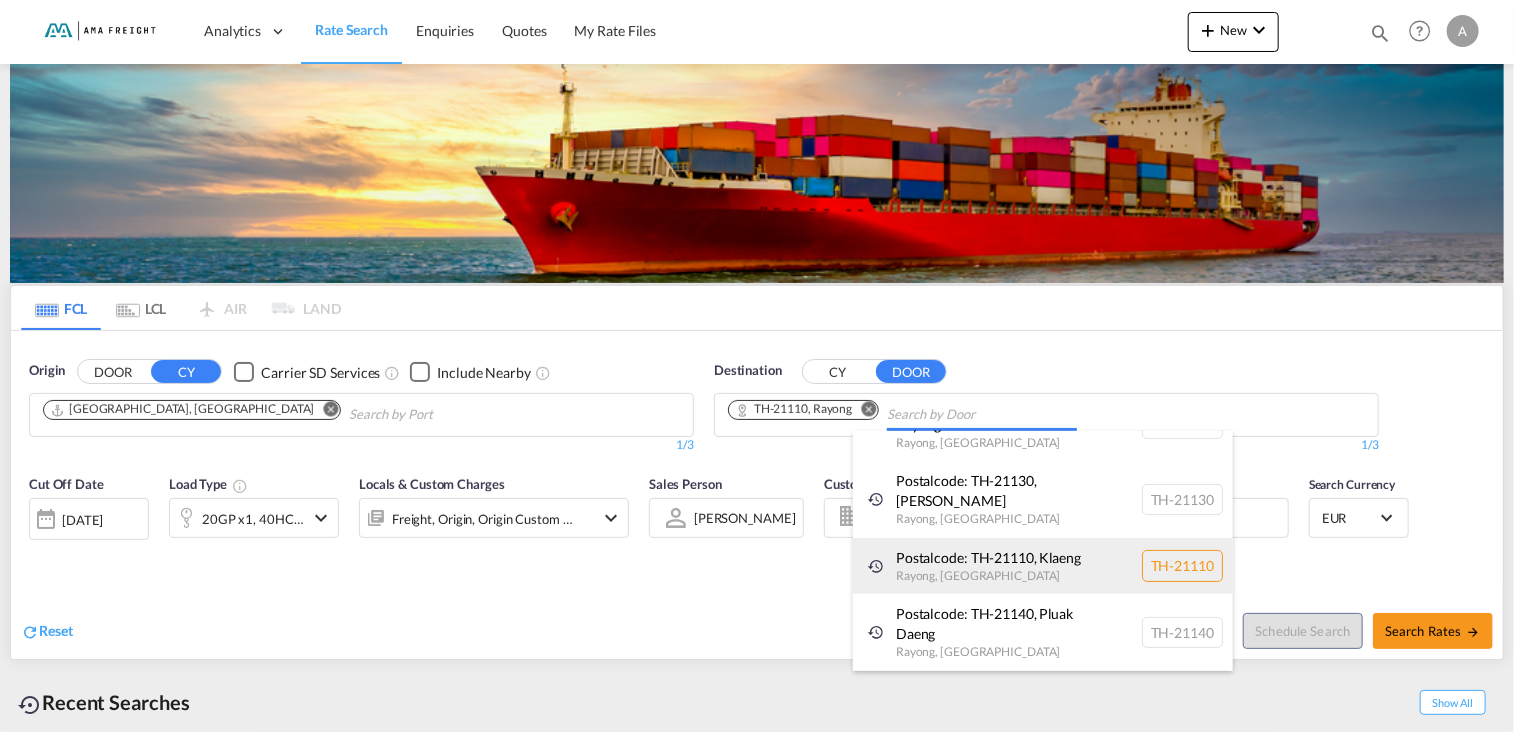 scroll, scrollTop: 0, scrollLeft: 0, axis: both 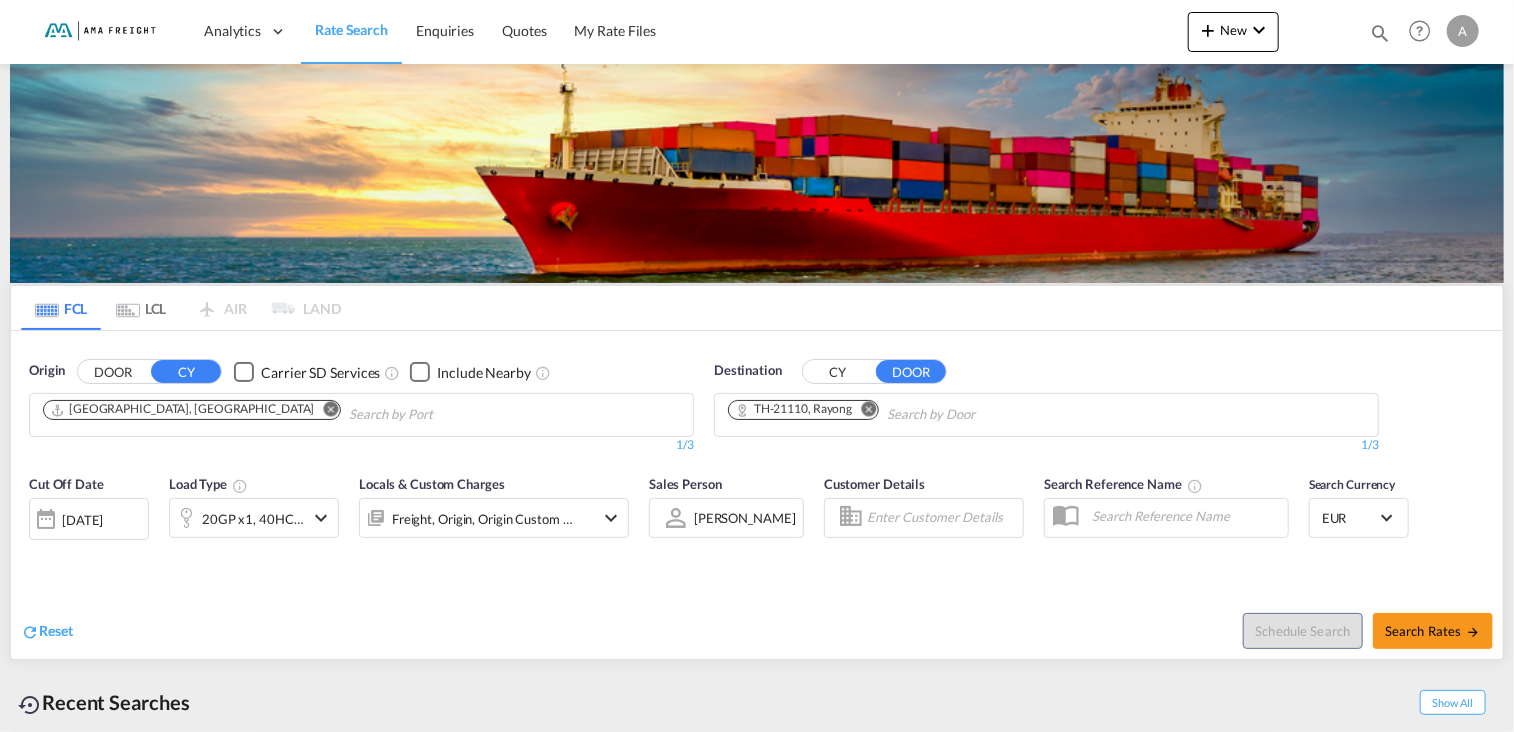 click at bounding box center [869, 409] 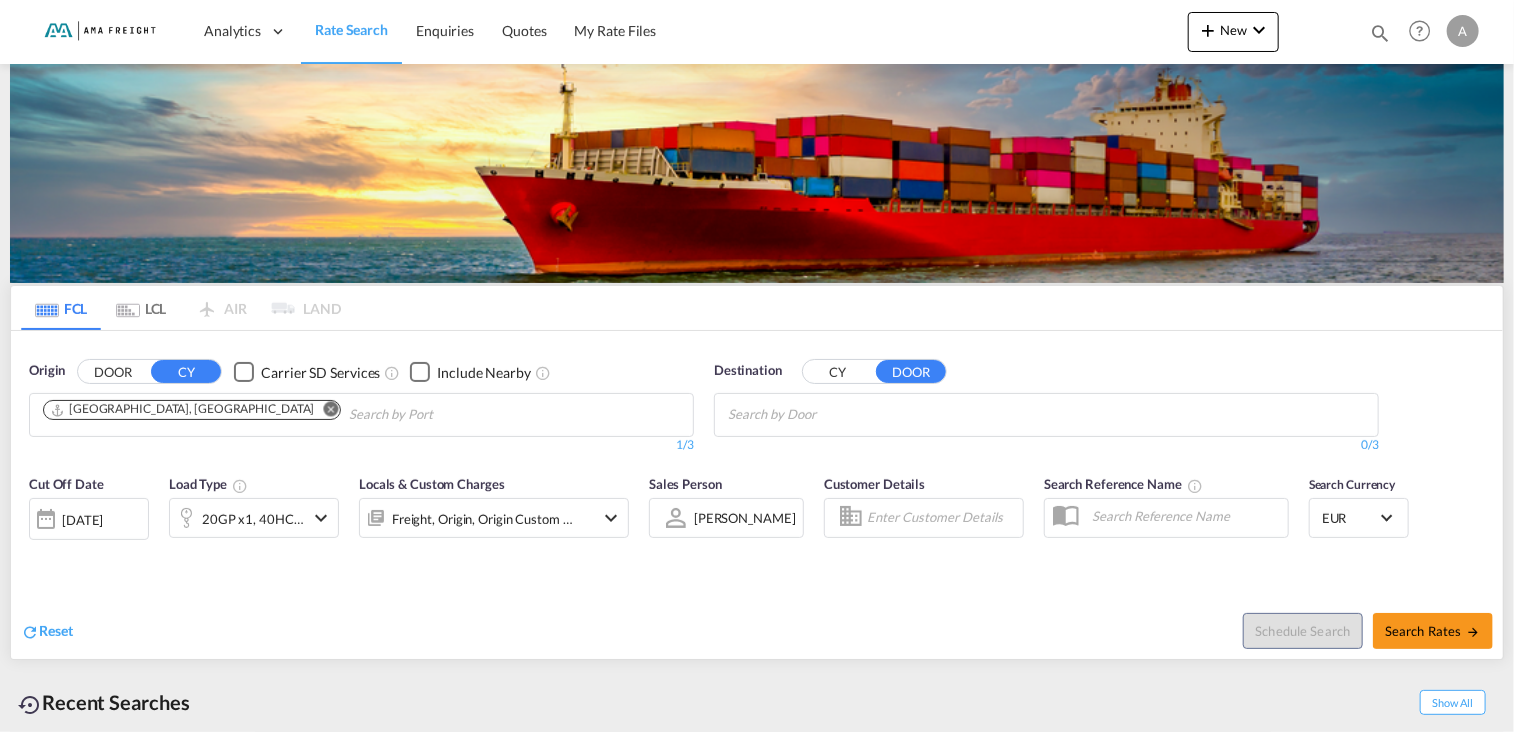 click on "CY" at bounding box center [838, 372] 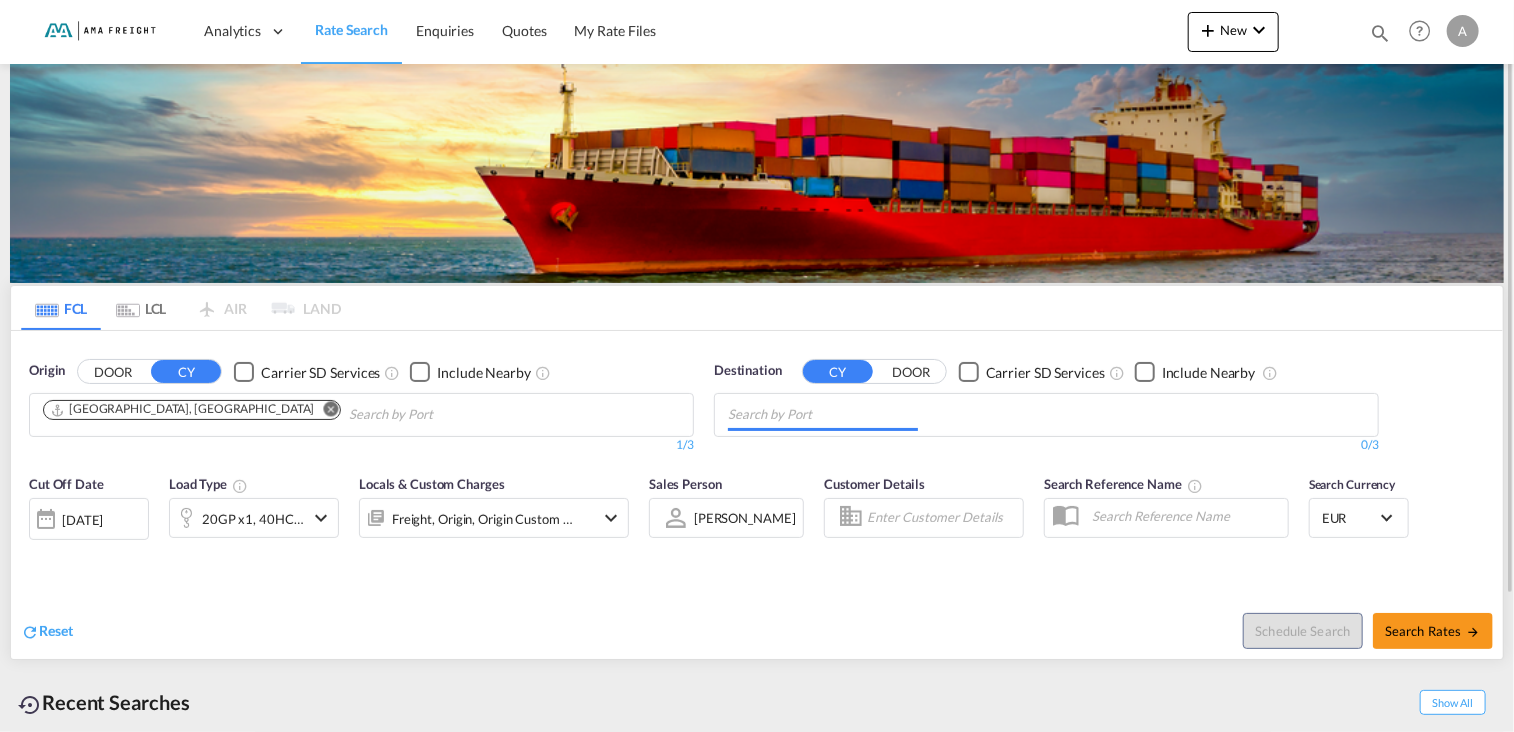 click at bounding box center (823, 415) 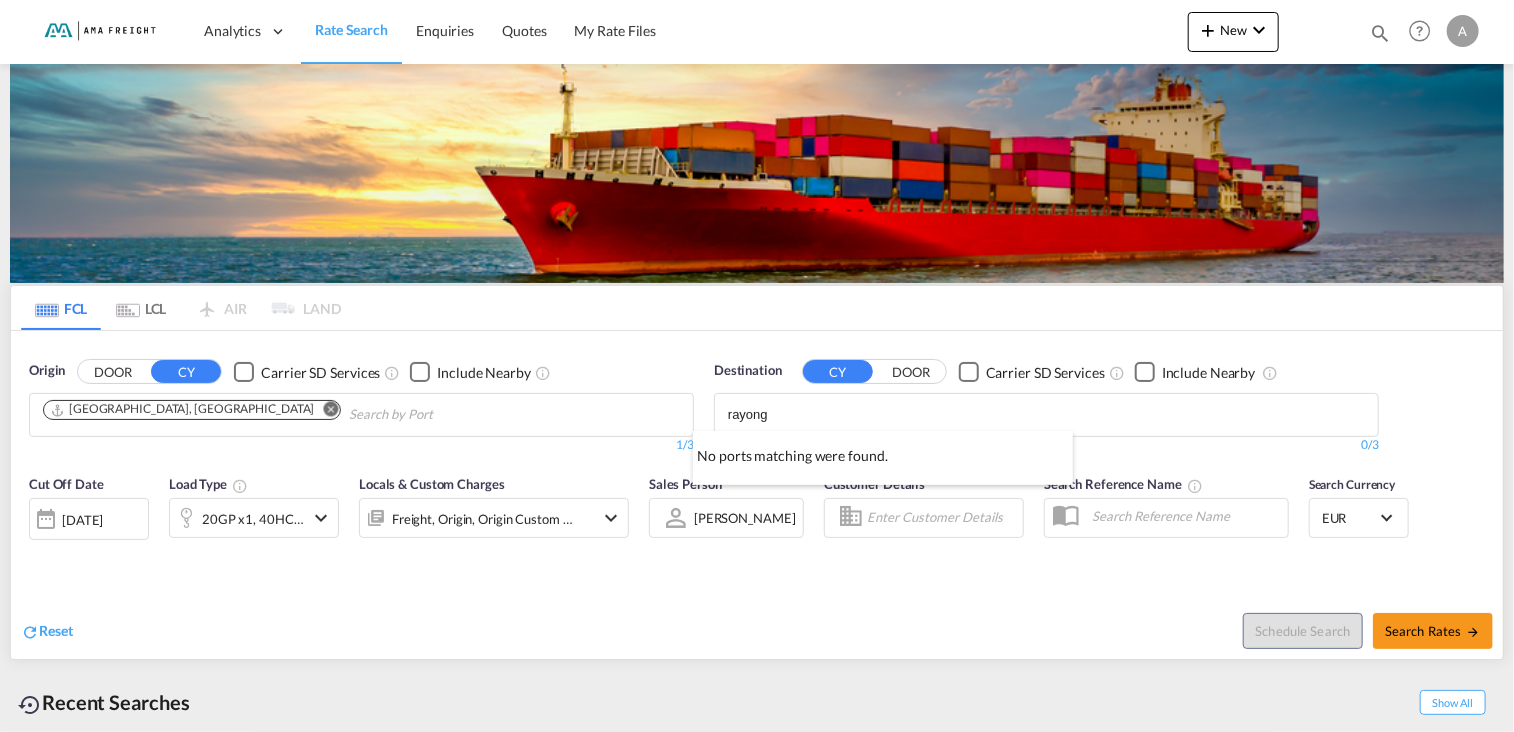 type on "rayong" 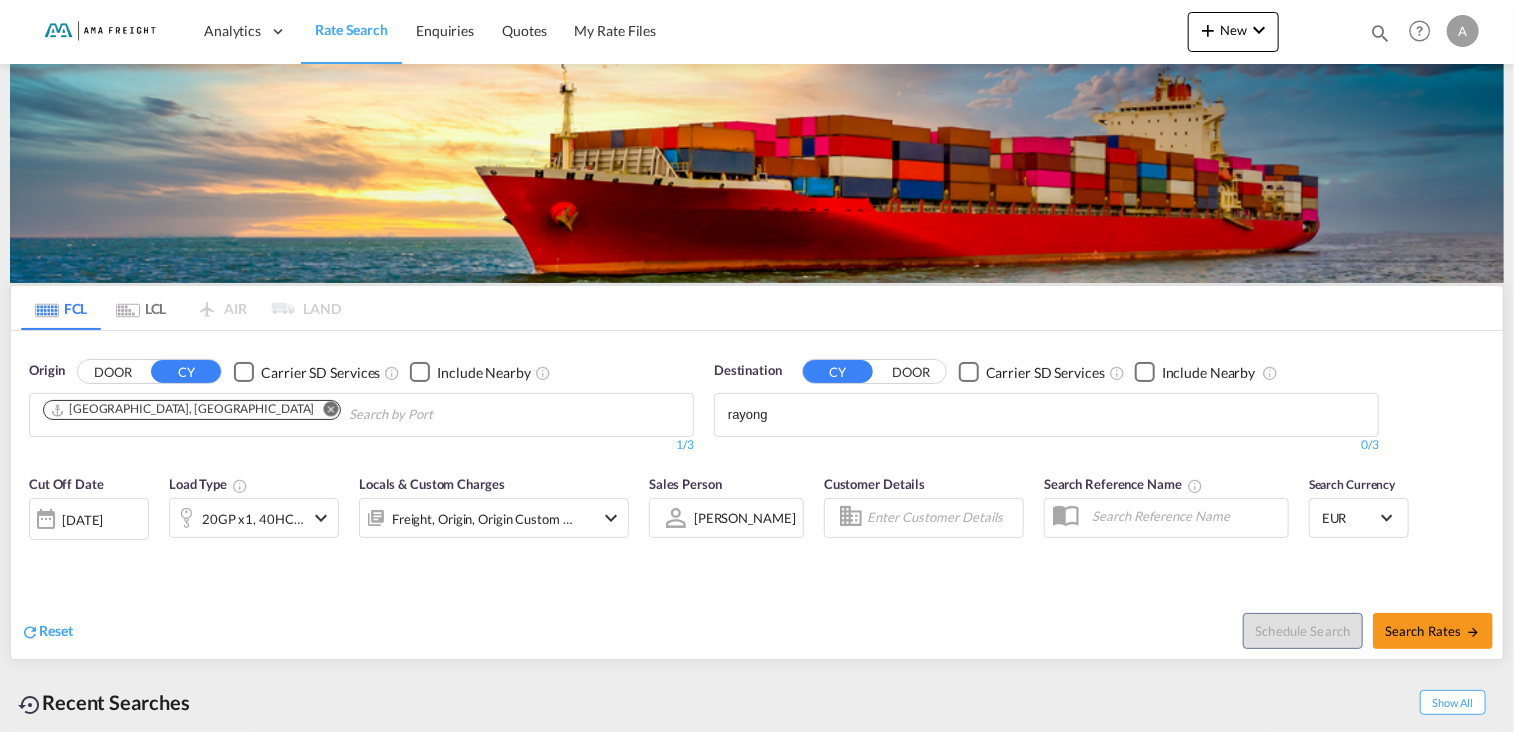 click at bounding box center (1145, 372) 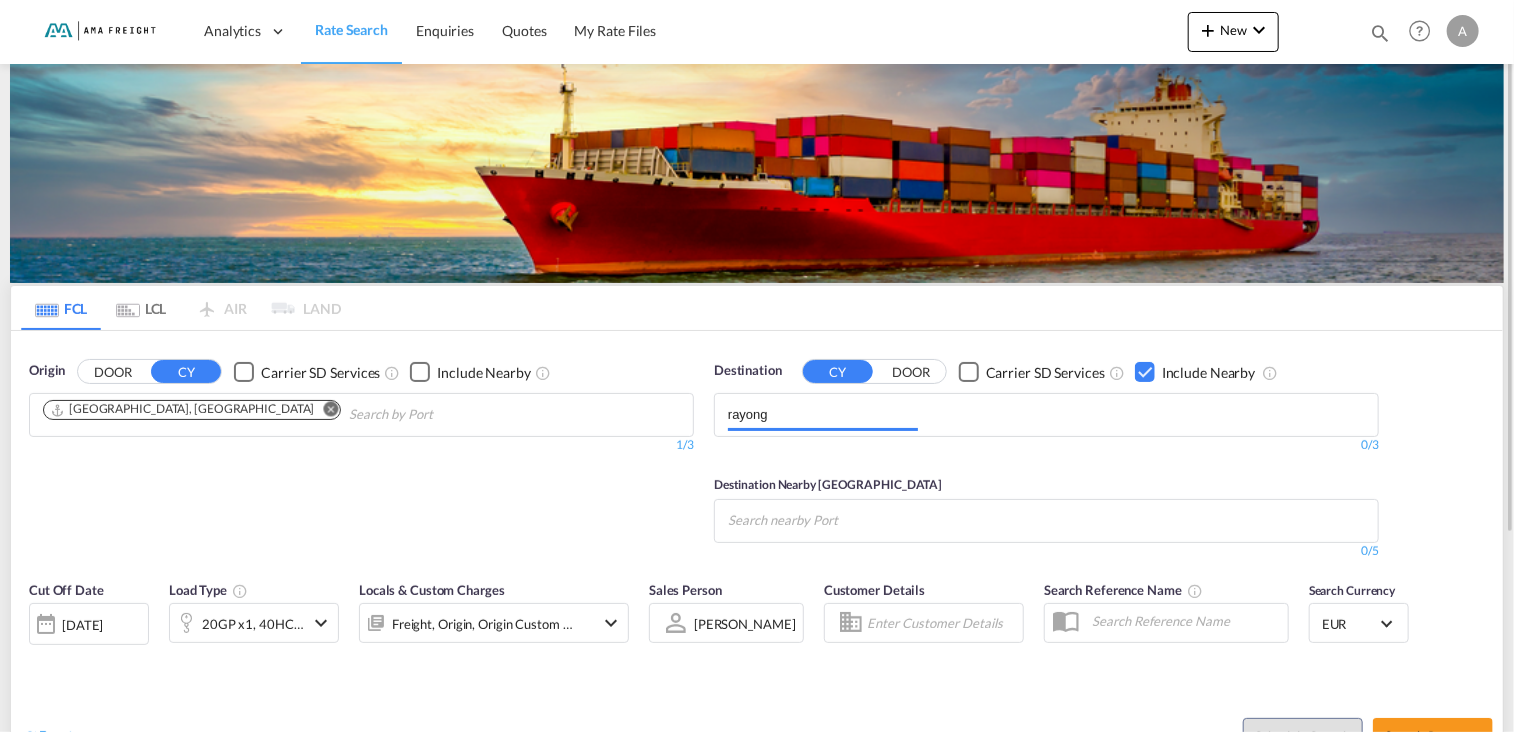click on "rayong" at bounding box center [823, 415] 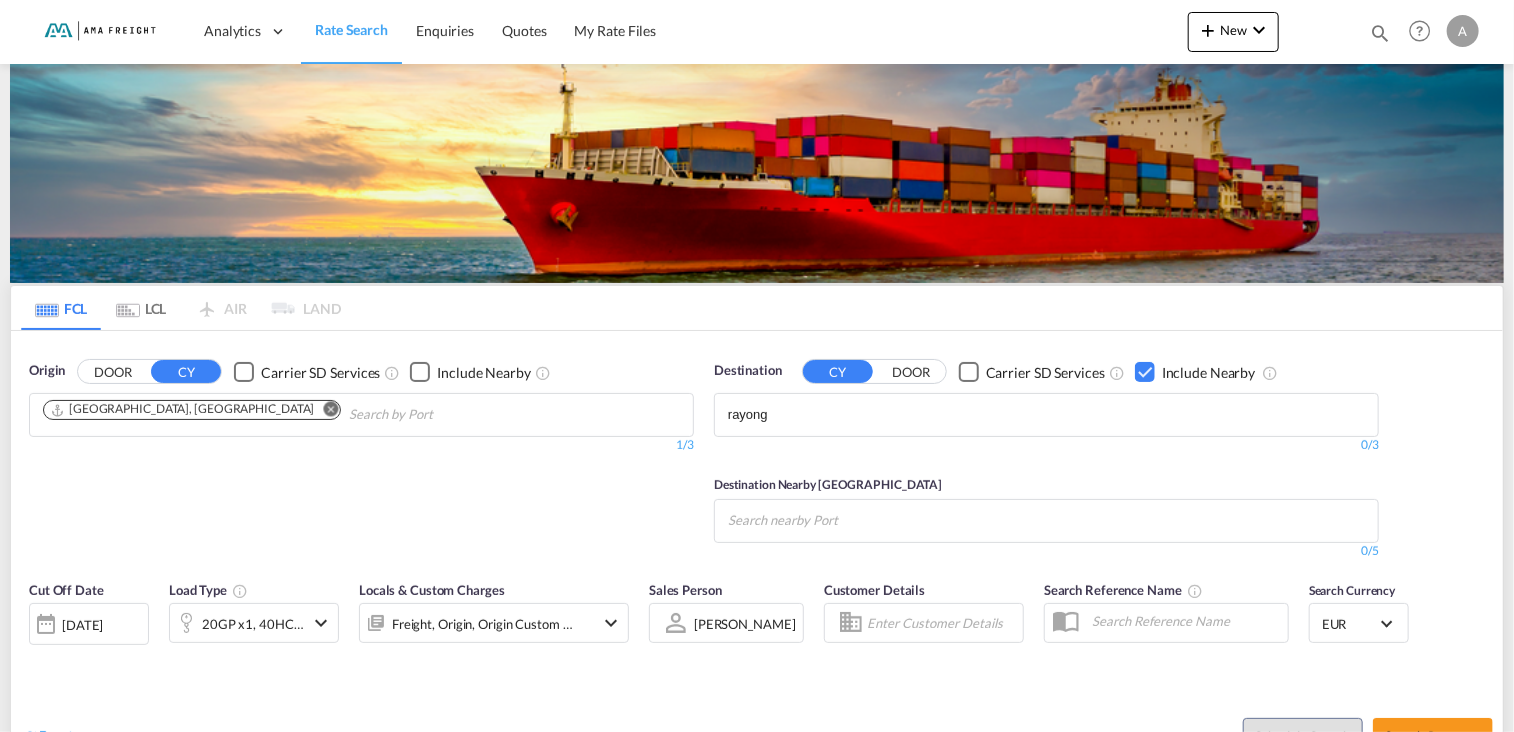 click at bounding box center [1145, 372] 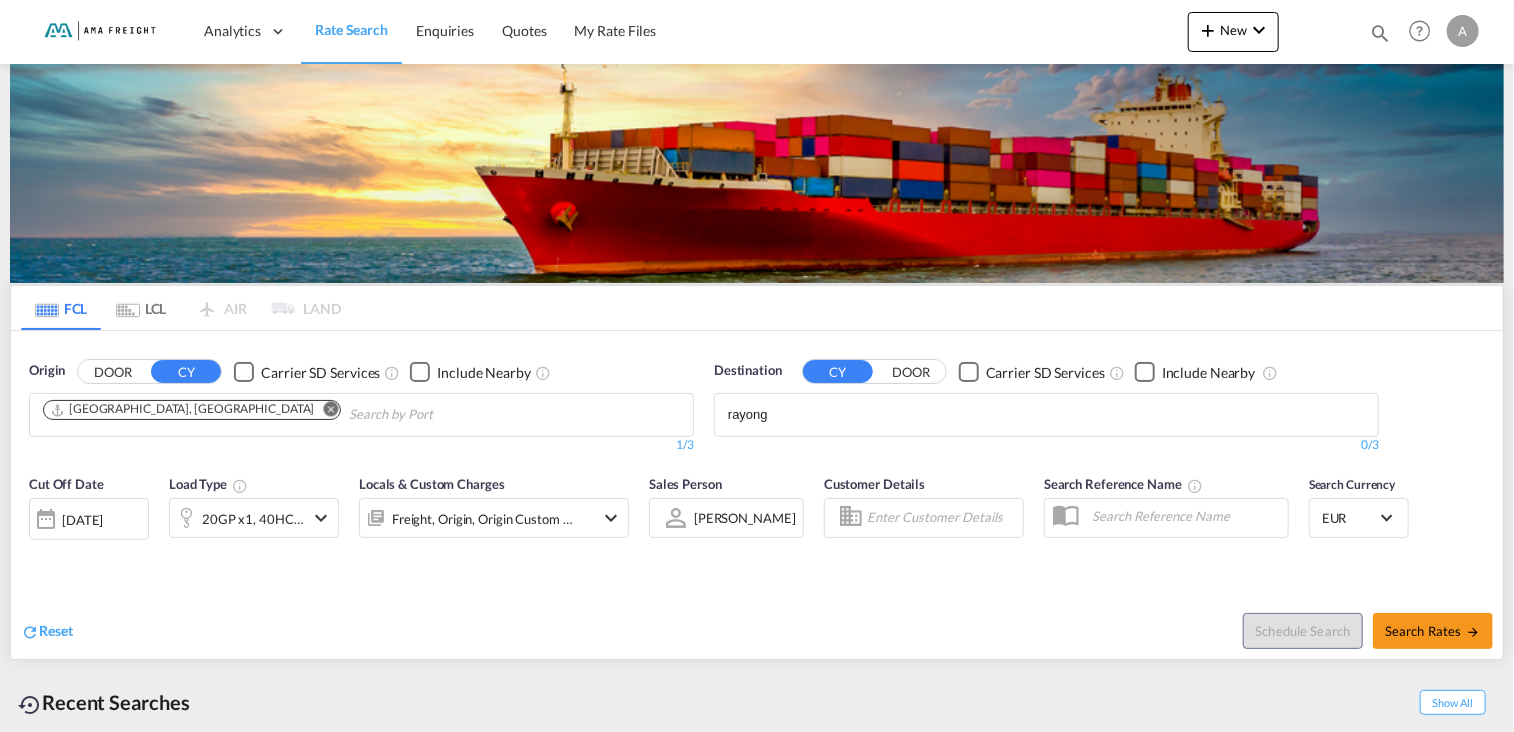 click at bounding box center (1145, 372) 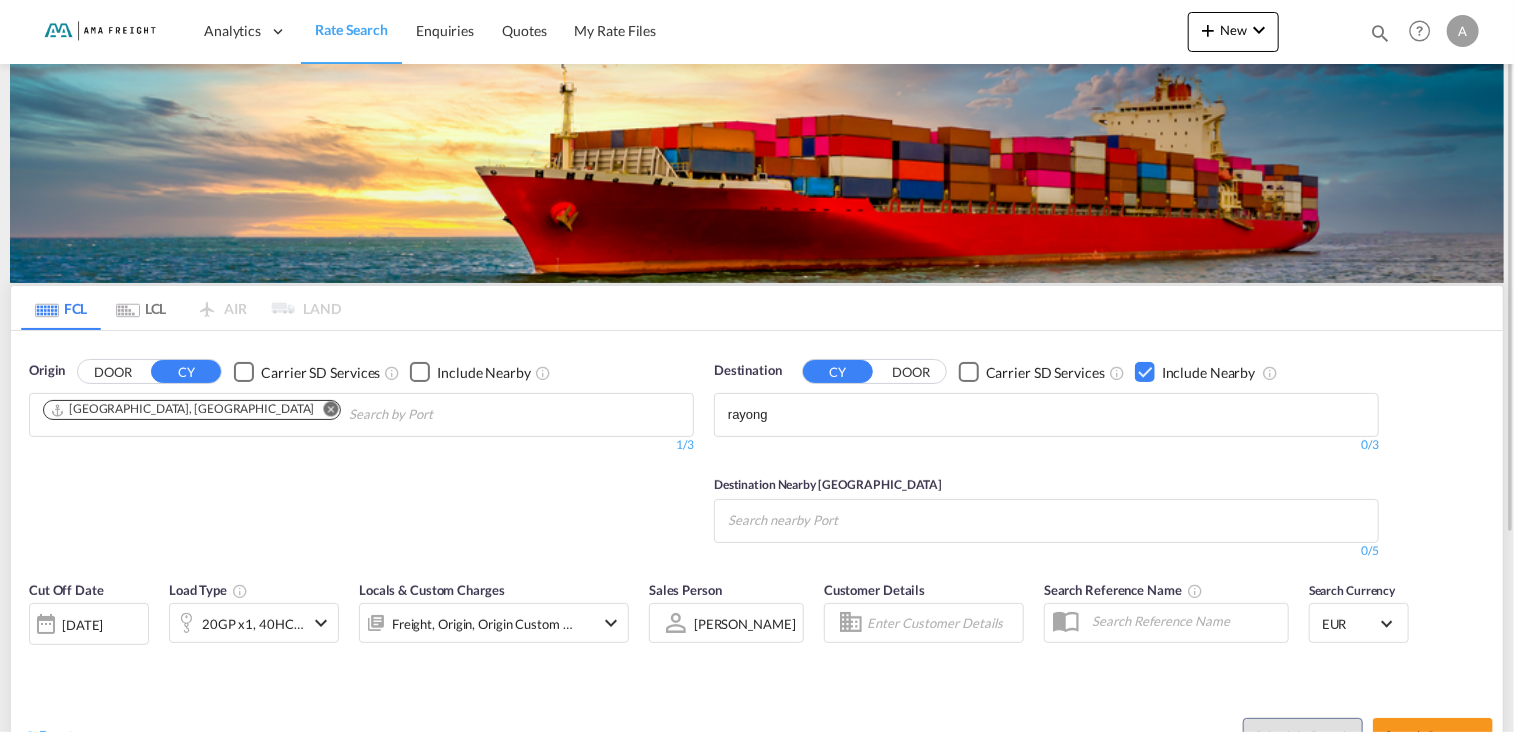 click on "DOOR" at bounding box center [911, 372] 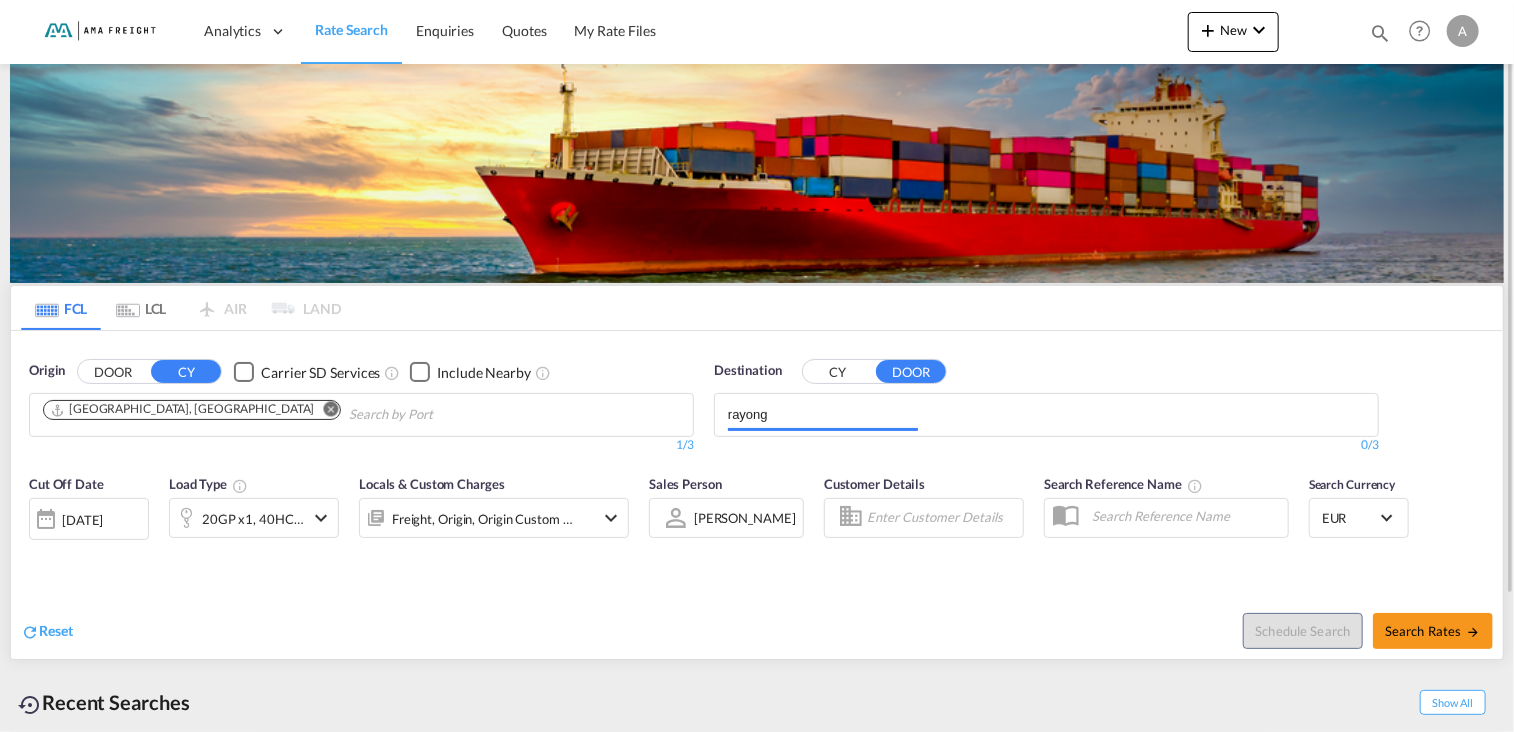 click on "rayong" at bounding box center (823, 415) 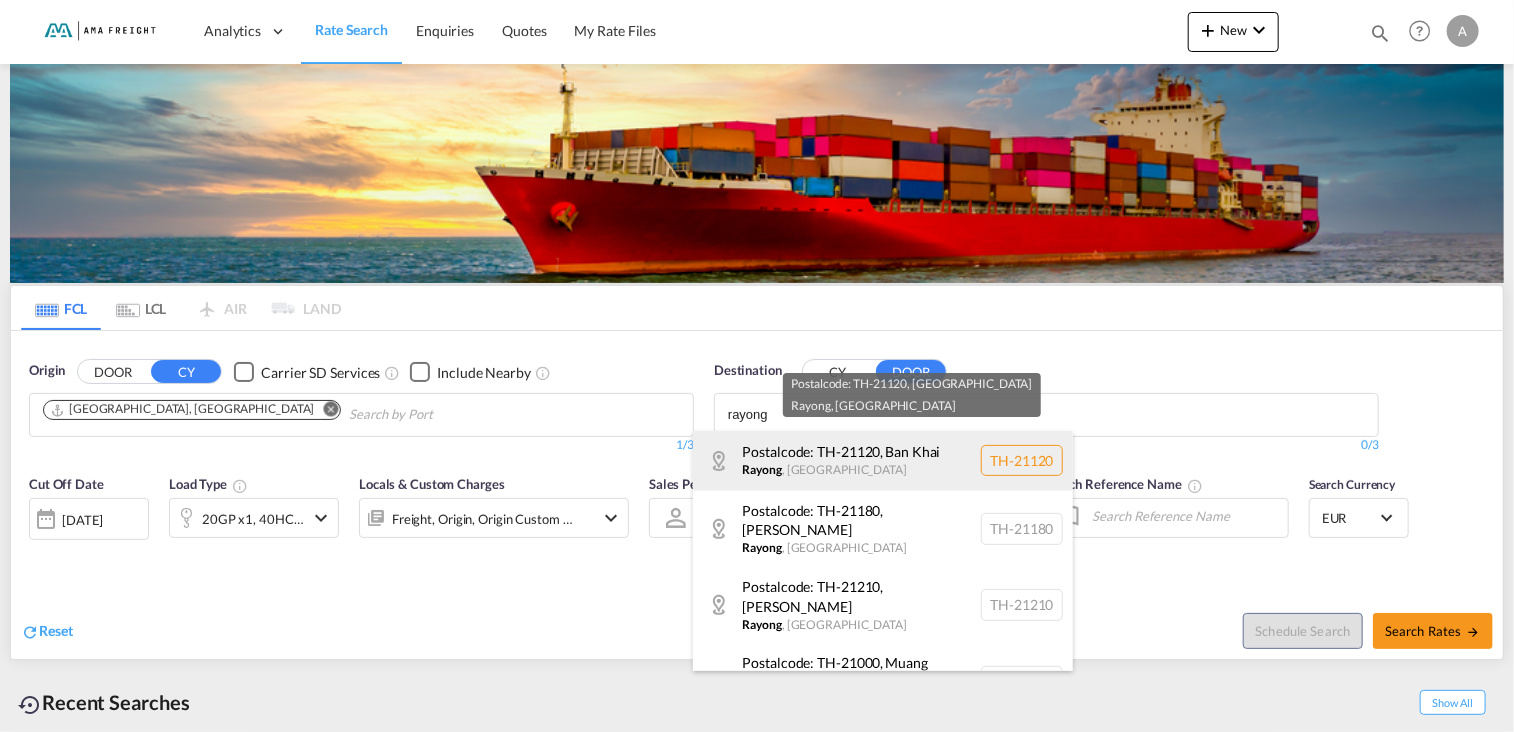 click on "Postalcode: TH-21120 ,
Ban Khai
Rayong ,
Thailand TH-21120" at bounding box center (883, 461) 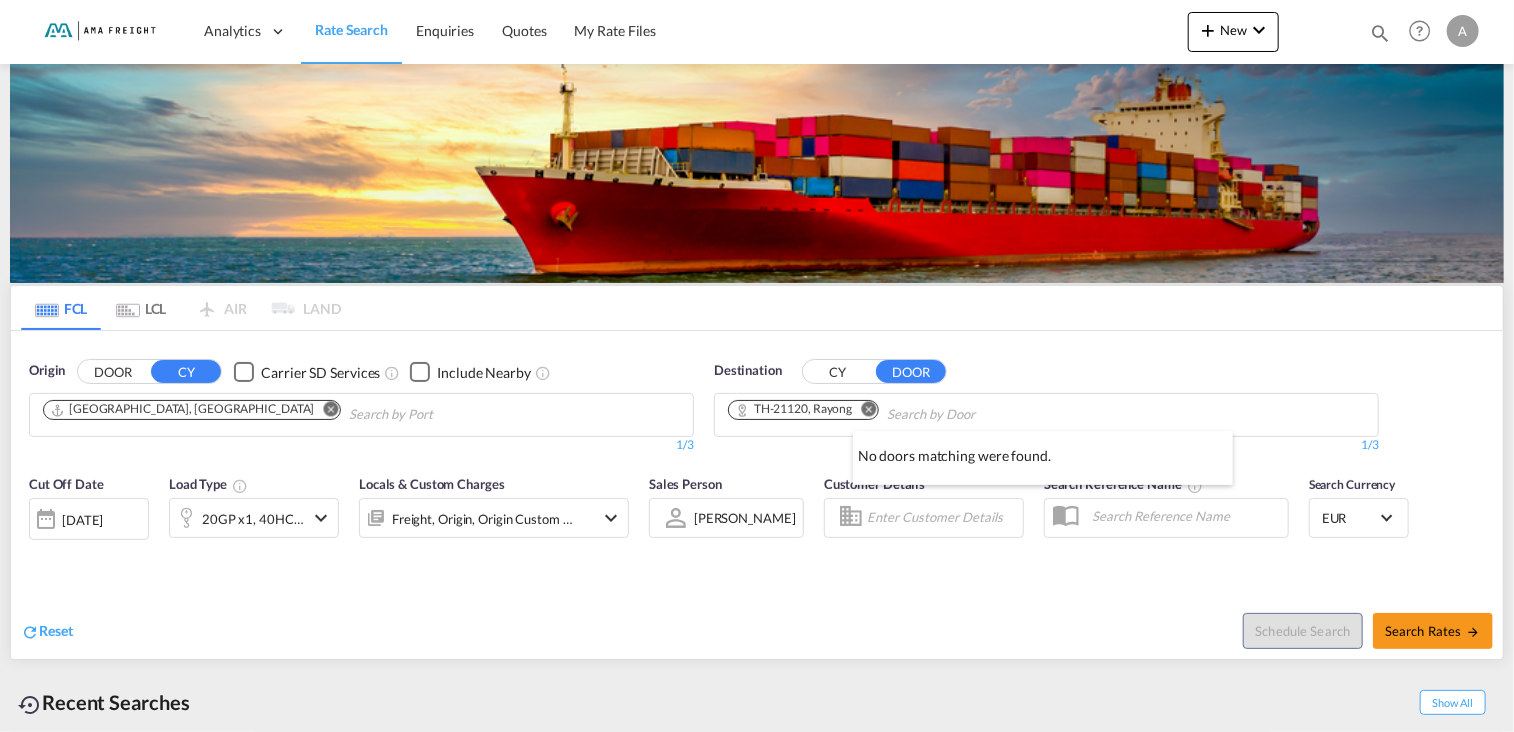 click at bounding box center [757, 366] 